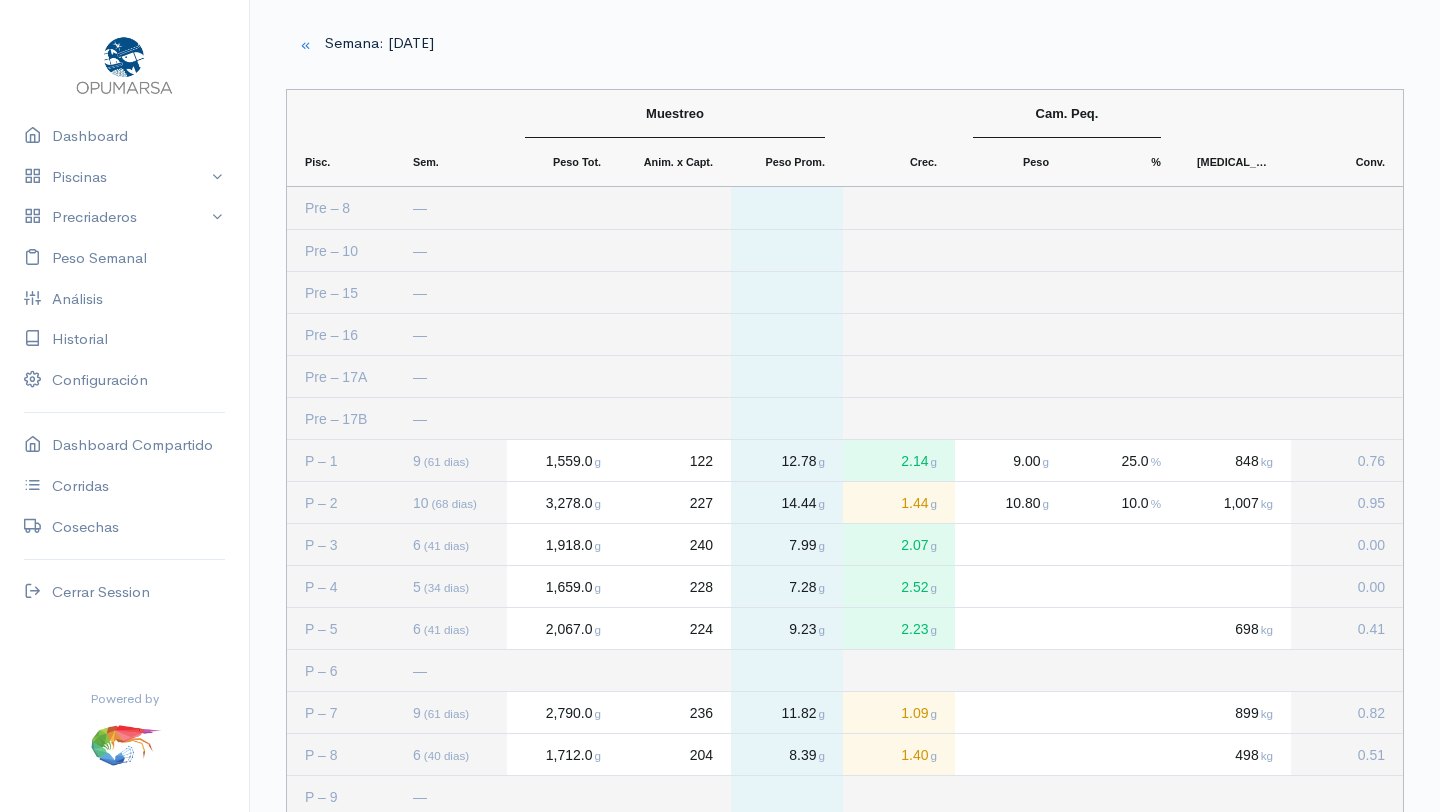 scroll, scrollTop: 658, scrollLeft: 0, axis: vertical 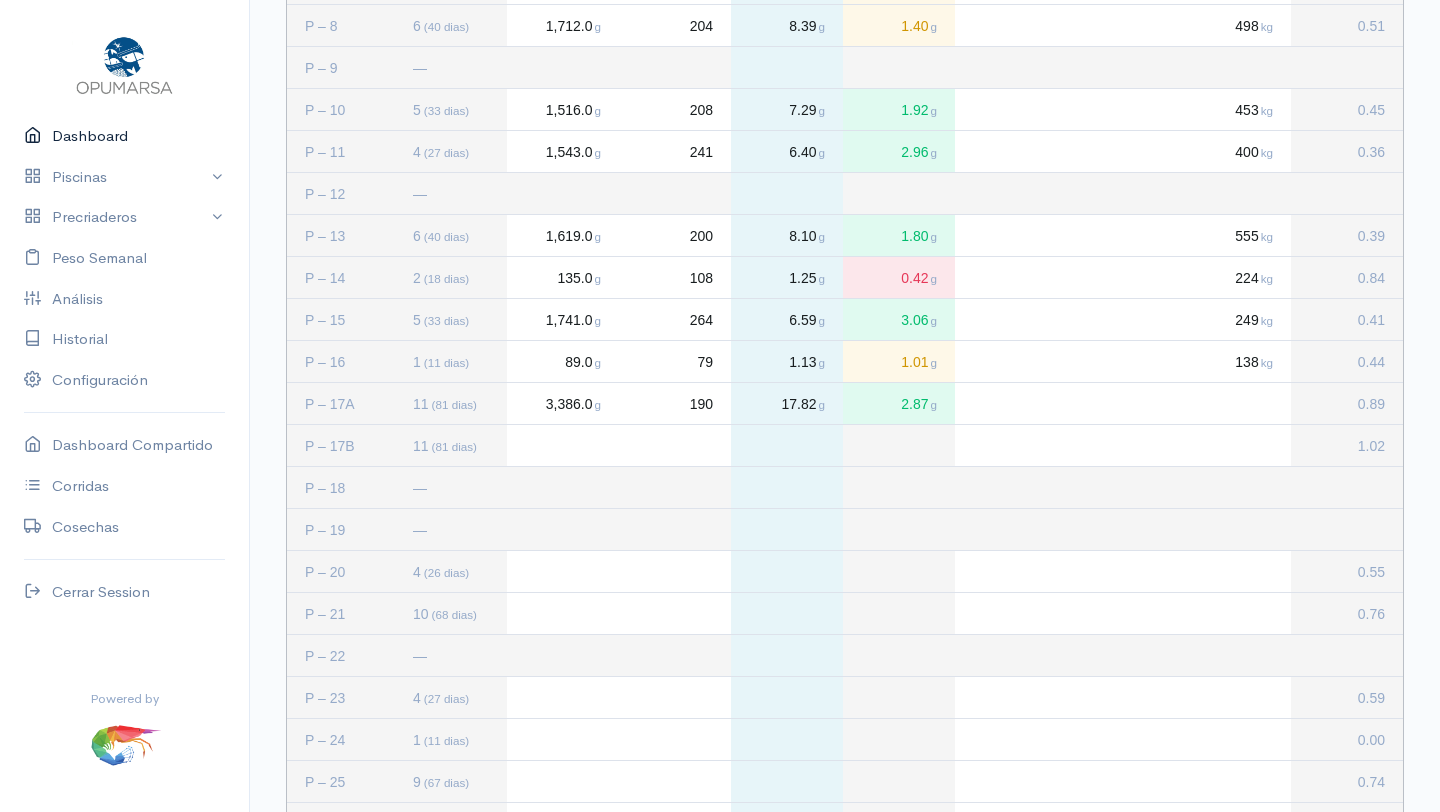 click on "Dashboard" at bounding box center (124, 136) 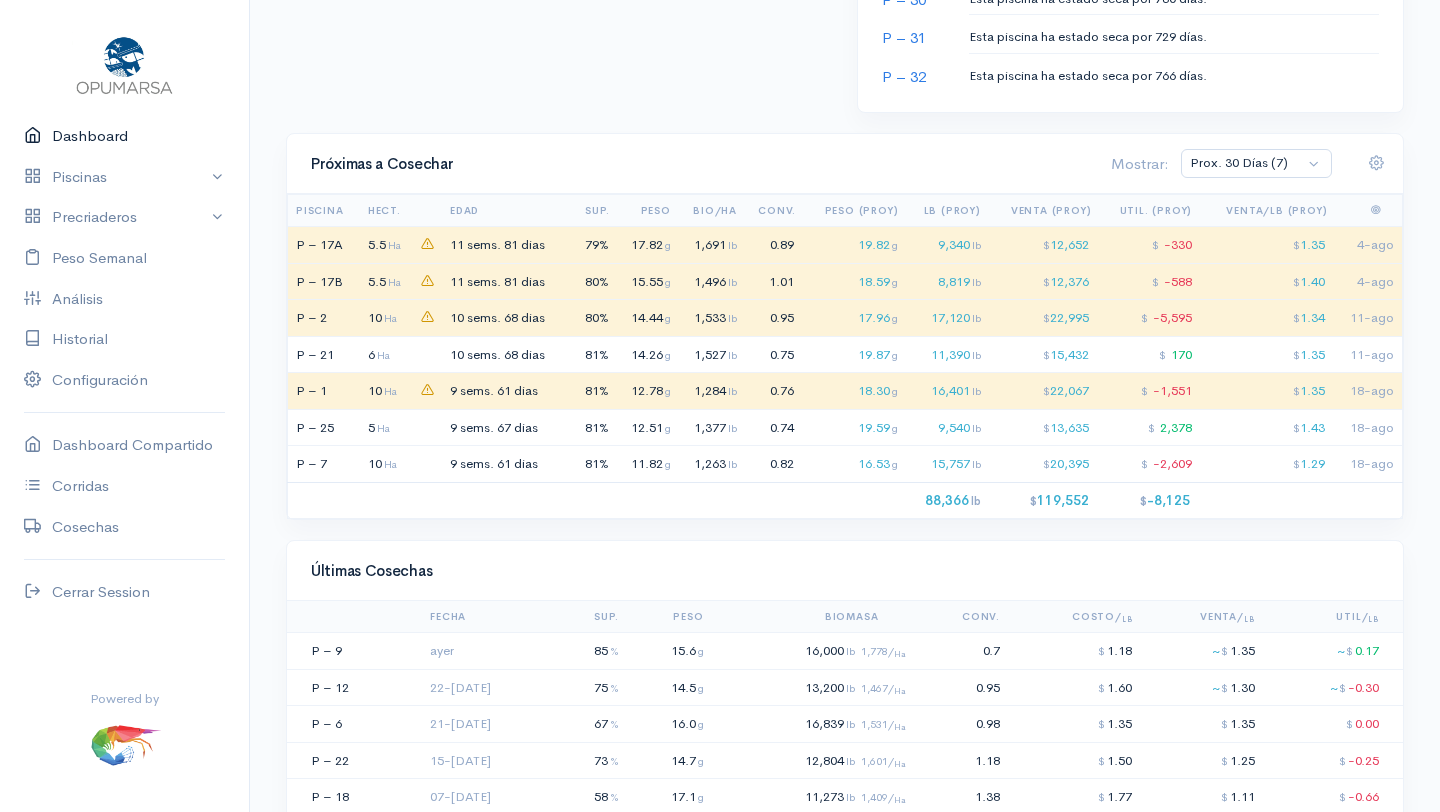 scroll, scrollTop: 1597, scrollLeft: 0, axis: vertical 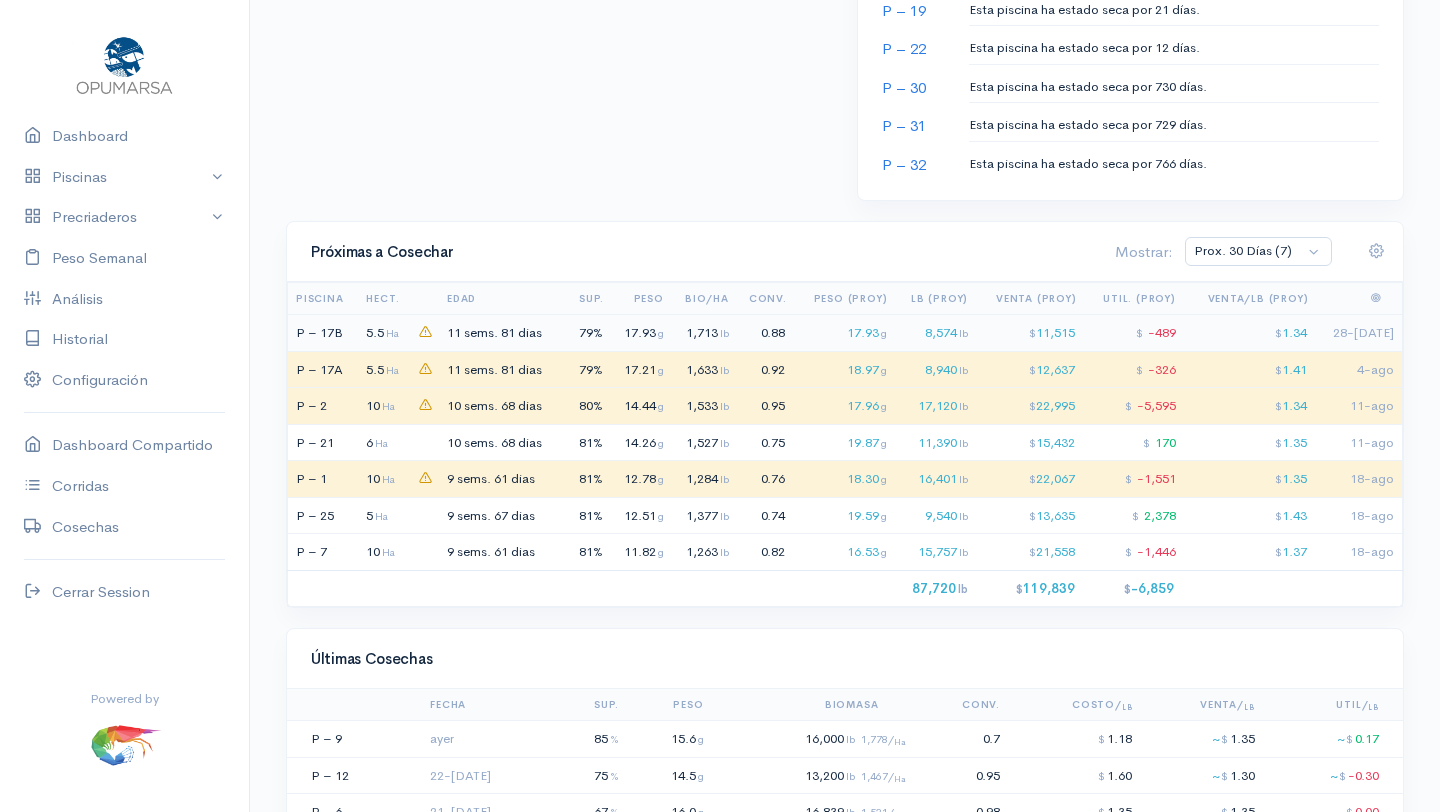 click on "11 sems." 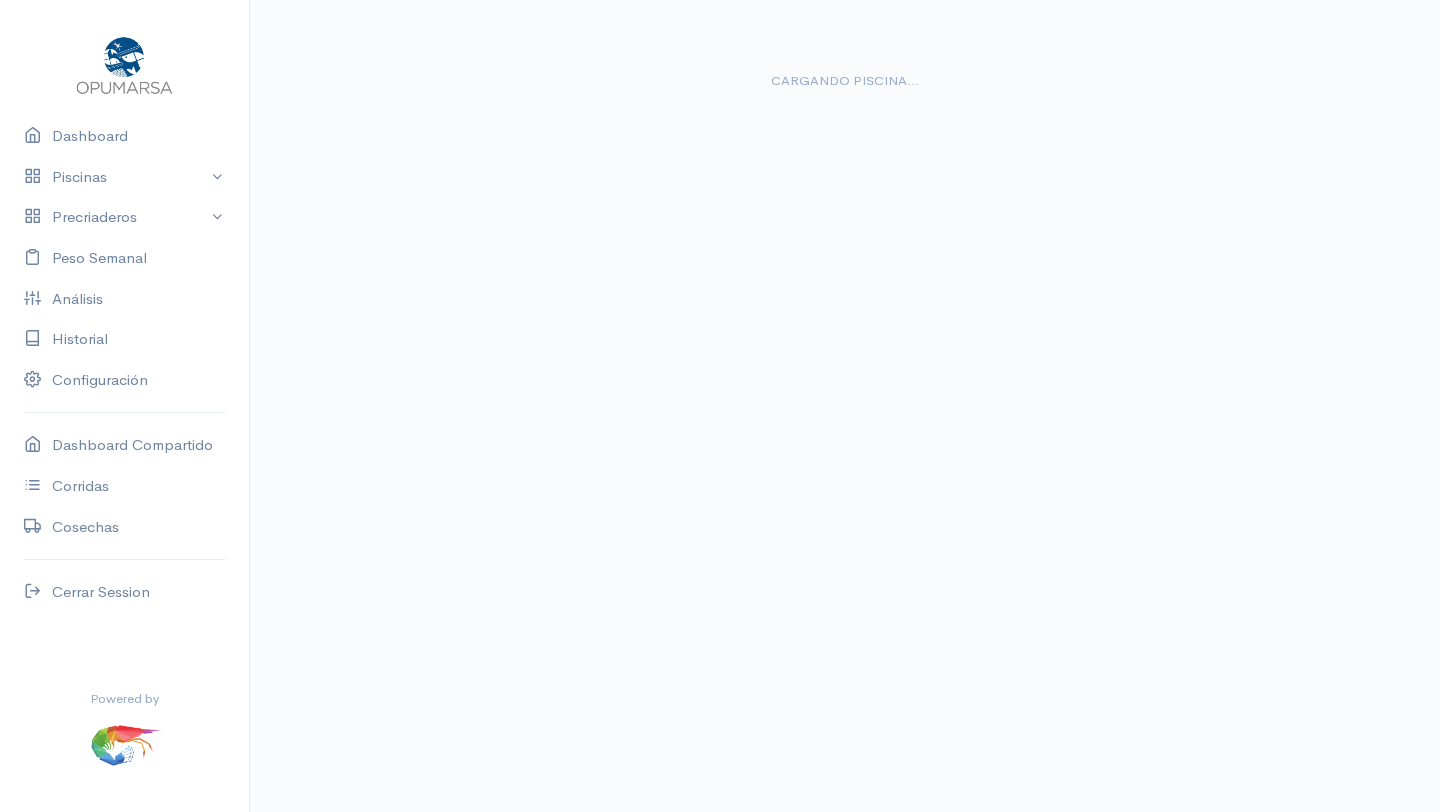 scroll, scrollTop: 0, scrollLeft: 0, axis: both 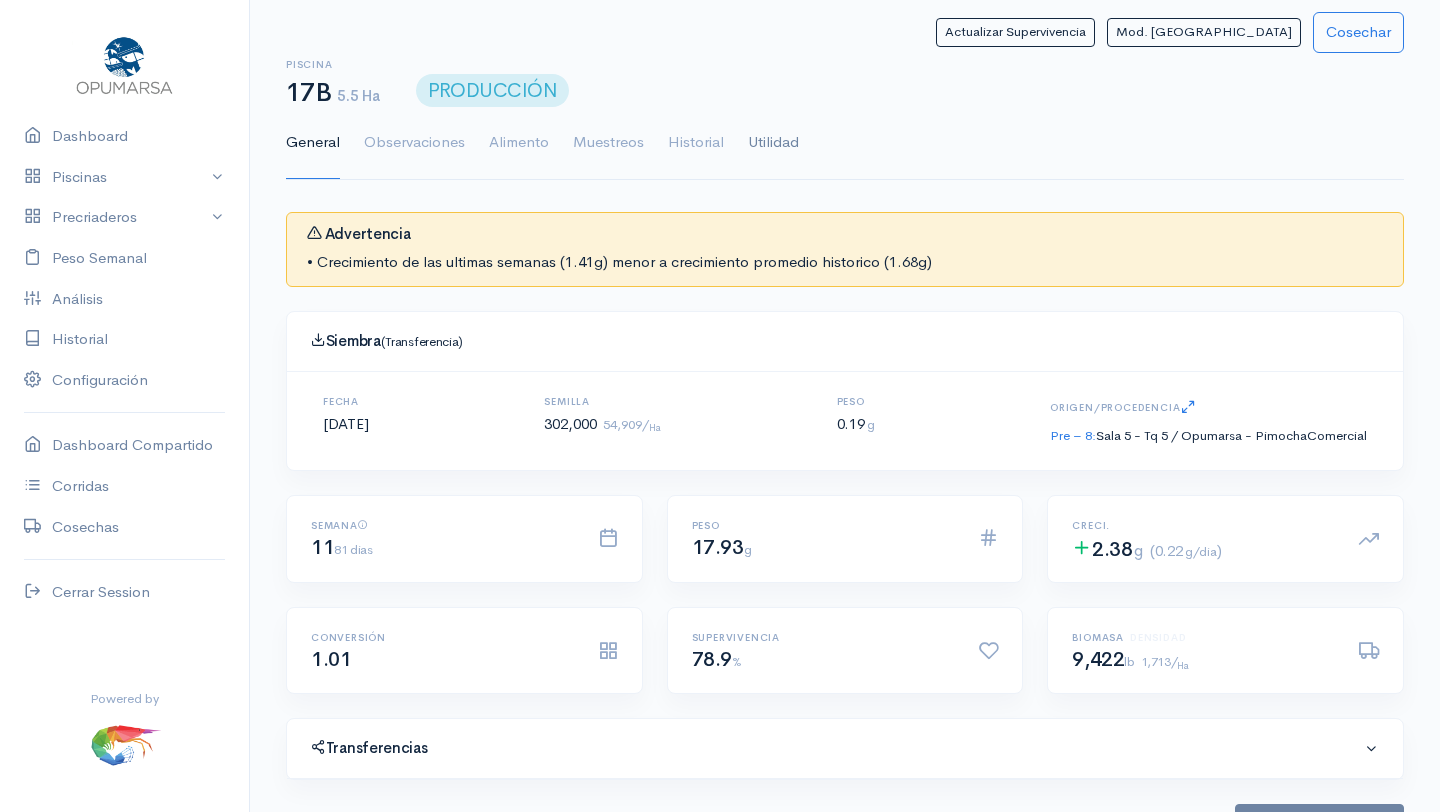 click on "Utilidad" at bounding box center (773, 143) 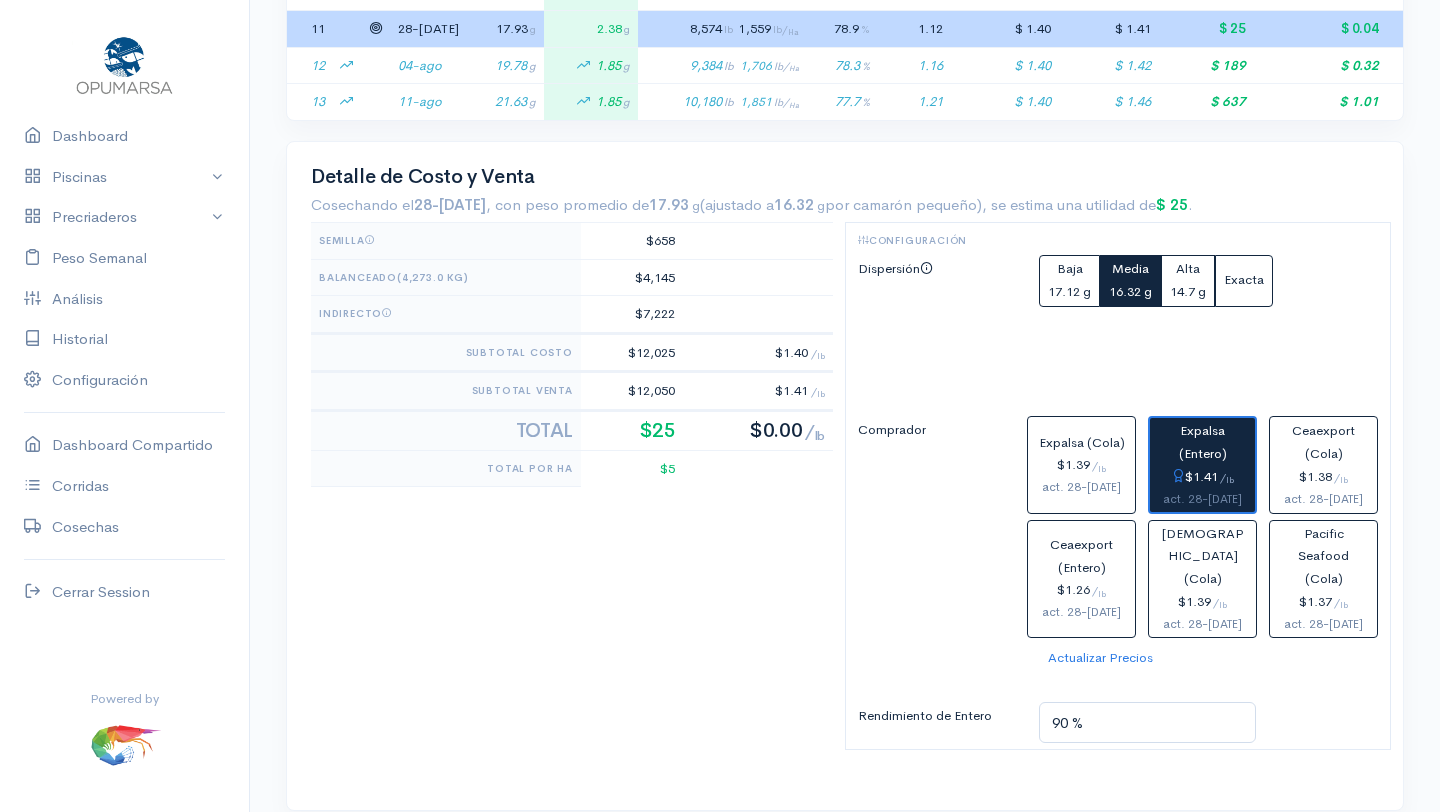 scroll, scrollTop: 901, scrollLeft: 0, axis: vertical 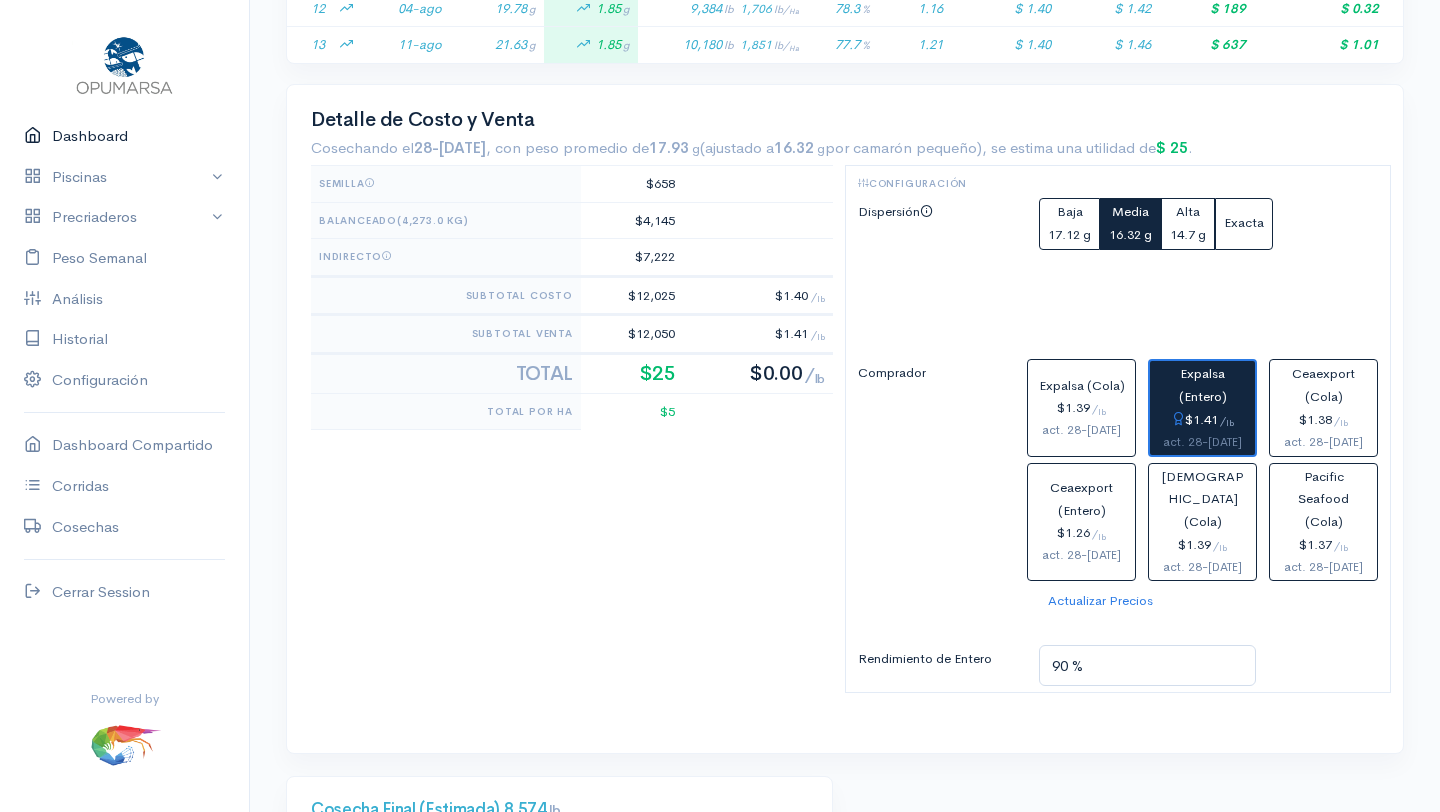 click on "Dashboard" at bounding box center (124, 136) 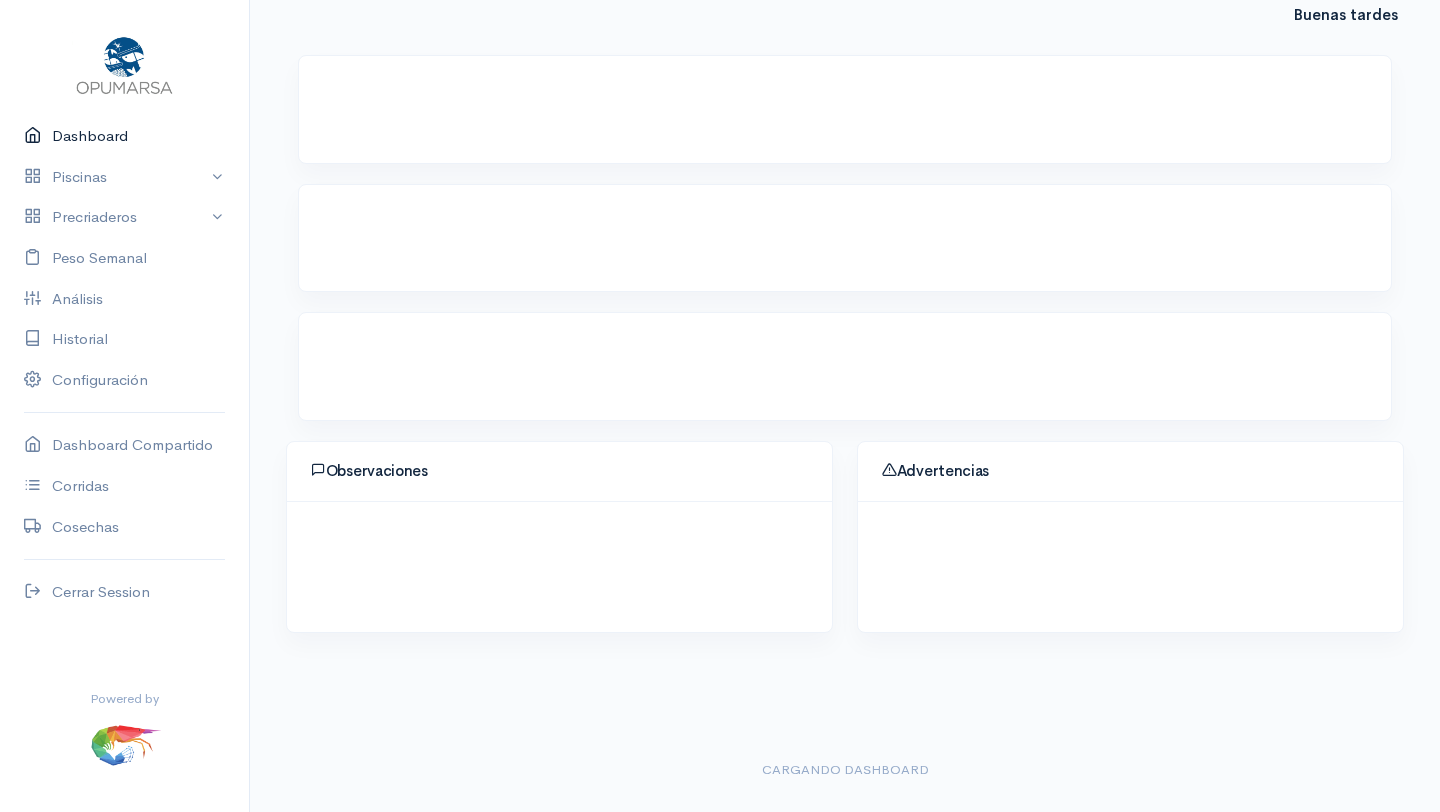 scroll, scrollTop: 0, scrollLeft: 0, axis: both 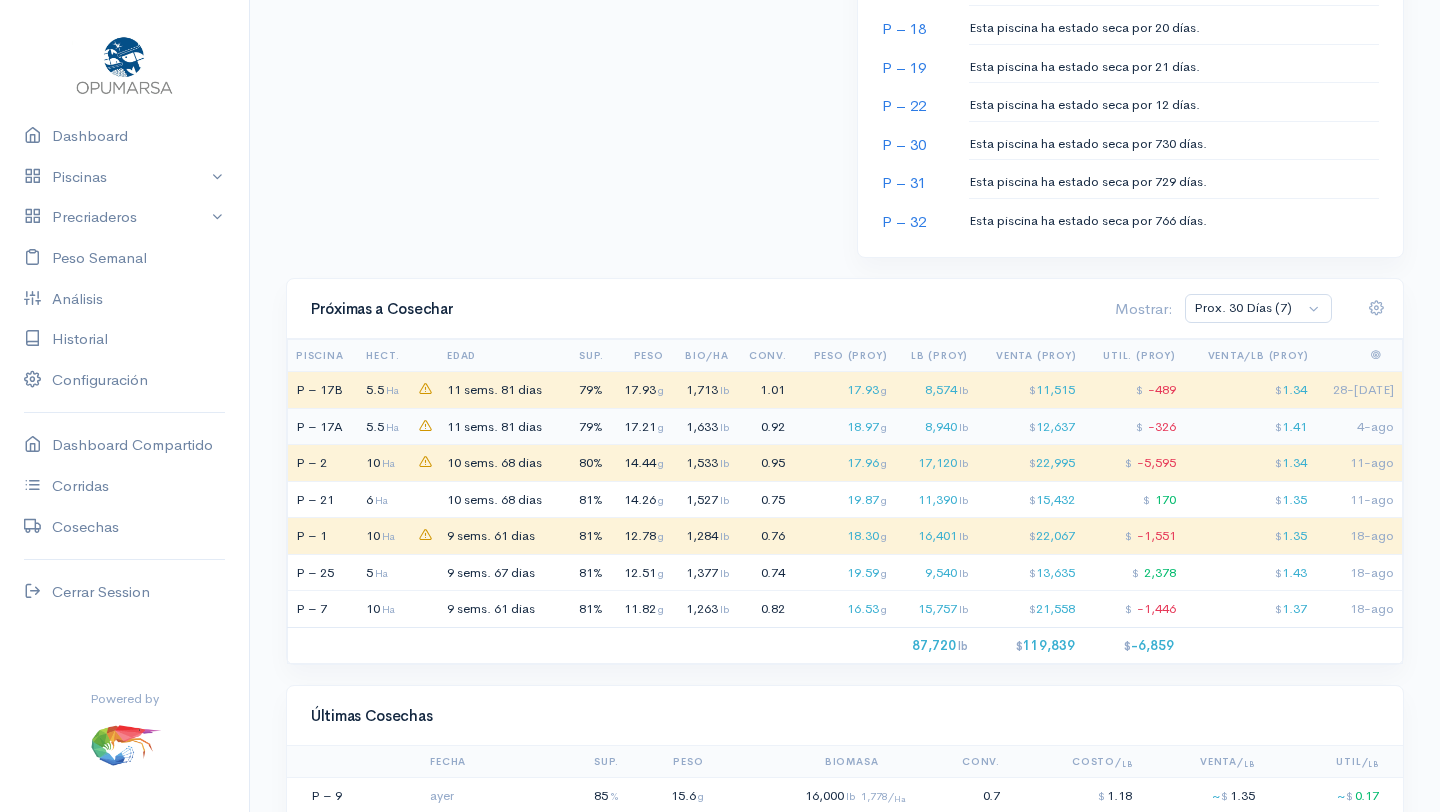 click on "11 sems." 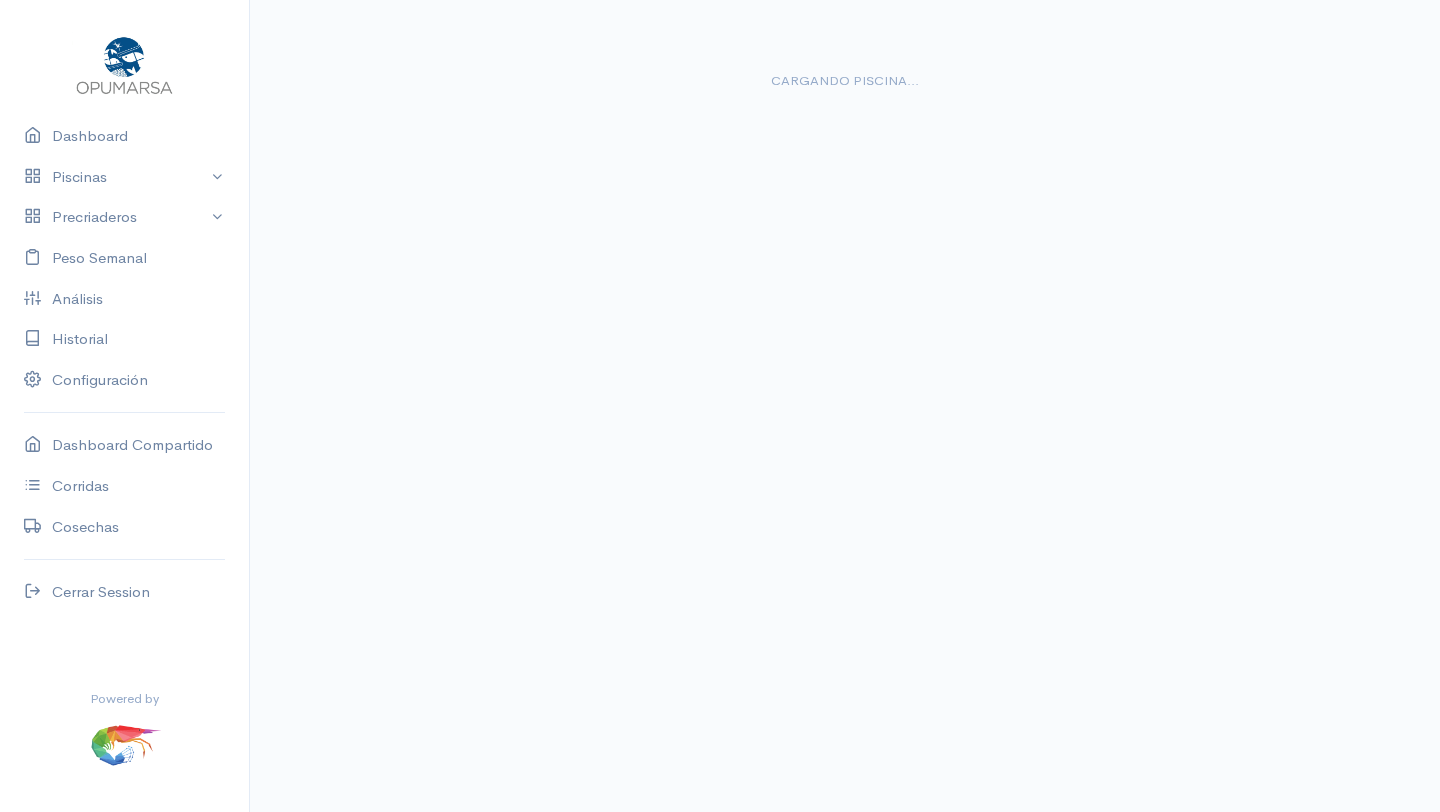 scroll, scrollTop: 0, scrollLeft: 0, axis: both 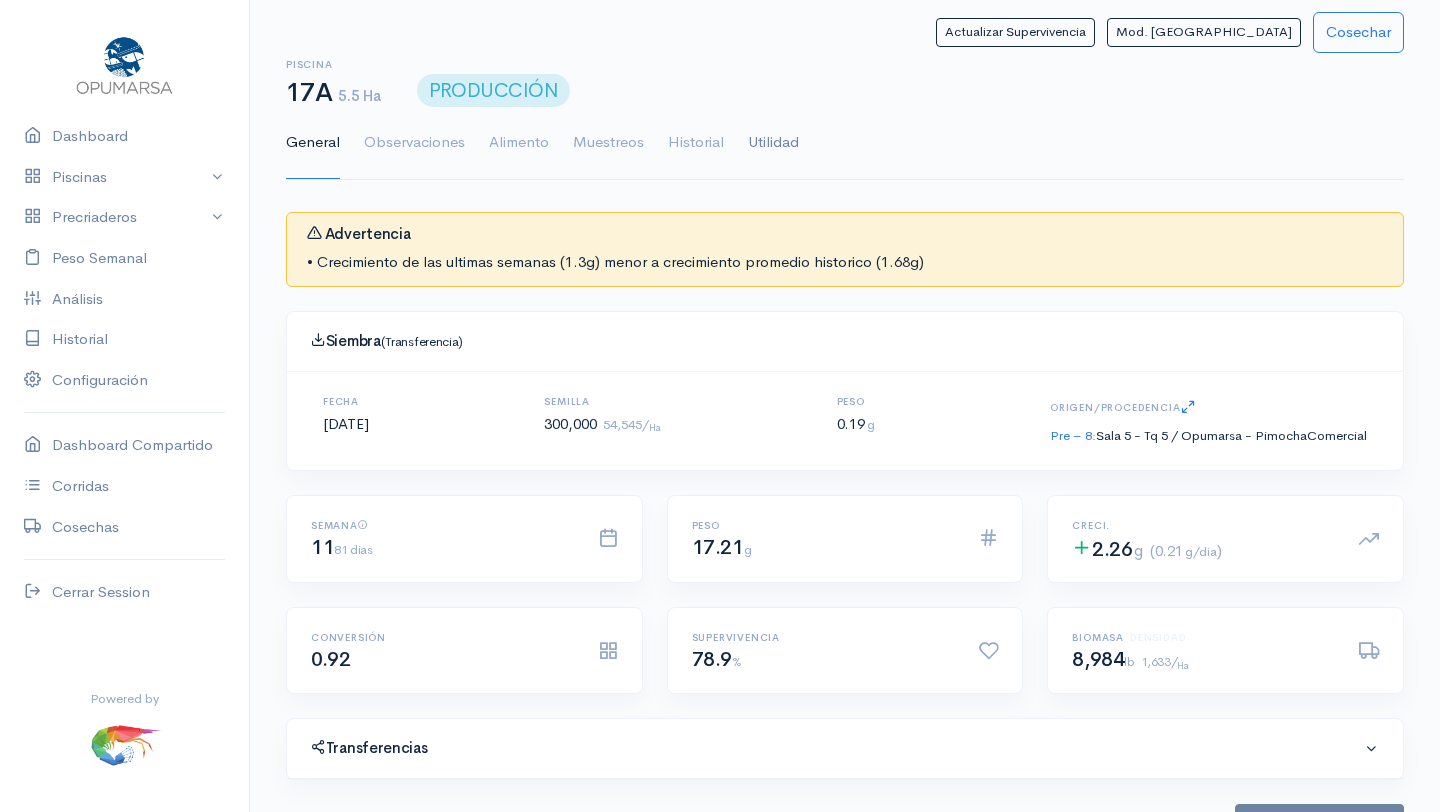 click on "Utilidad" at bounding box center (773, 143) 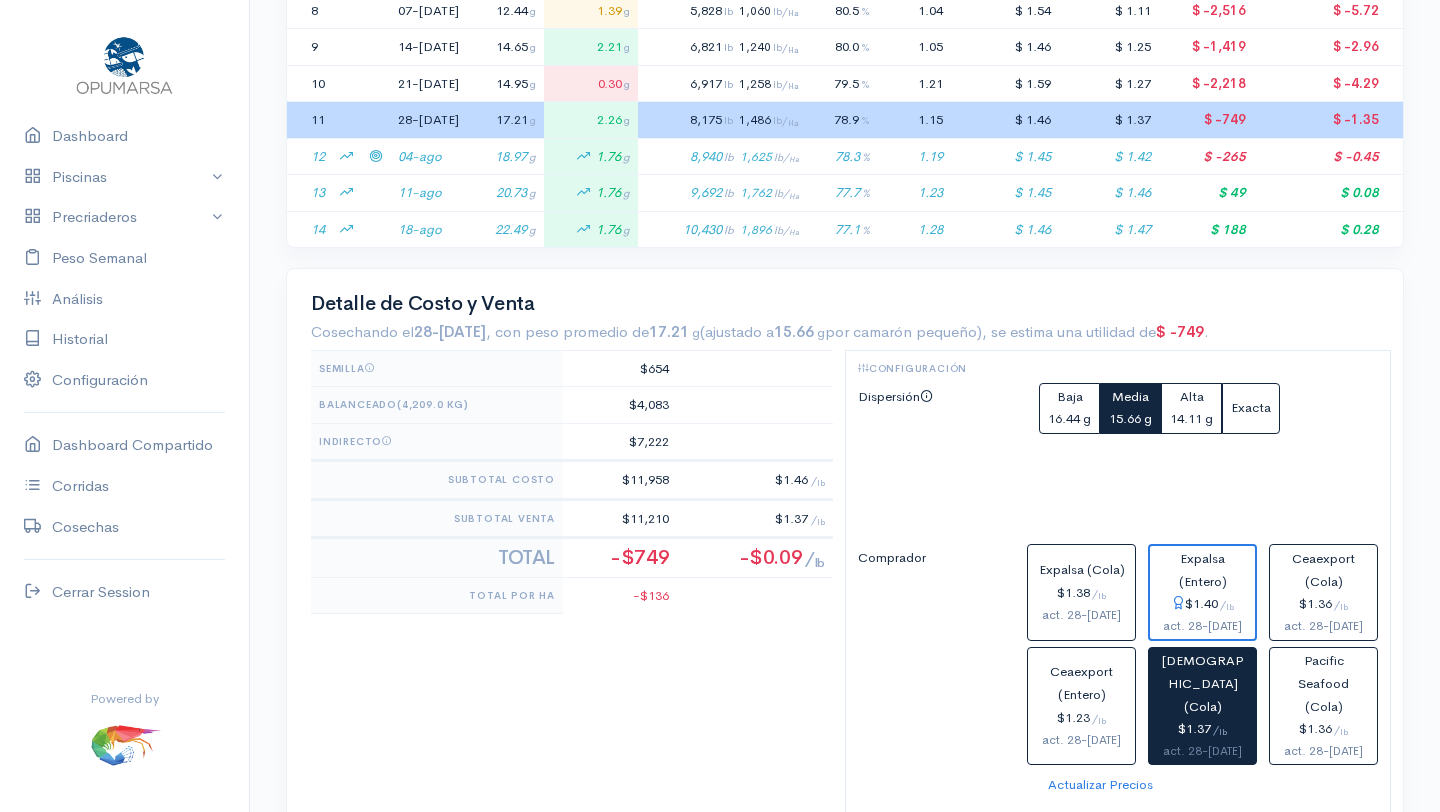 scroll, scrollTop: 848, scrollLeft: 0, axis: vertical 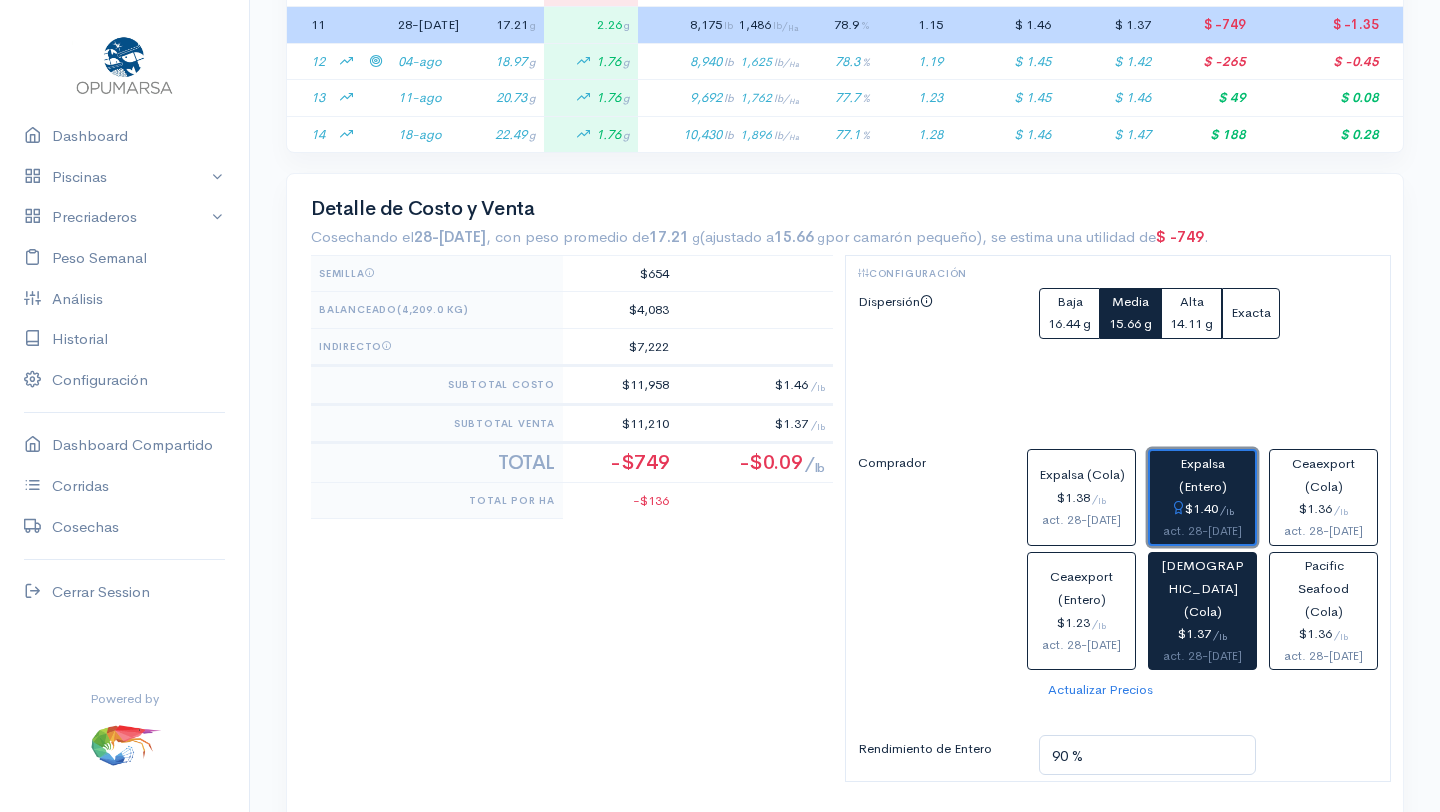click on "$1.40  / lb" at bounding box center [1202, 509] 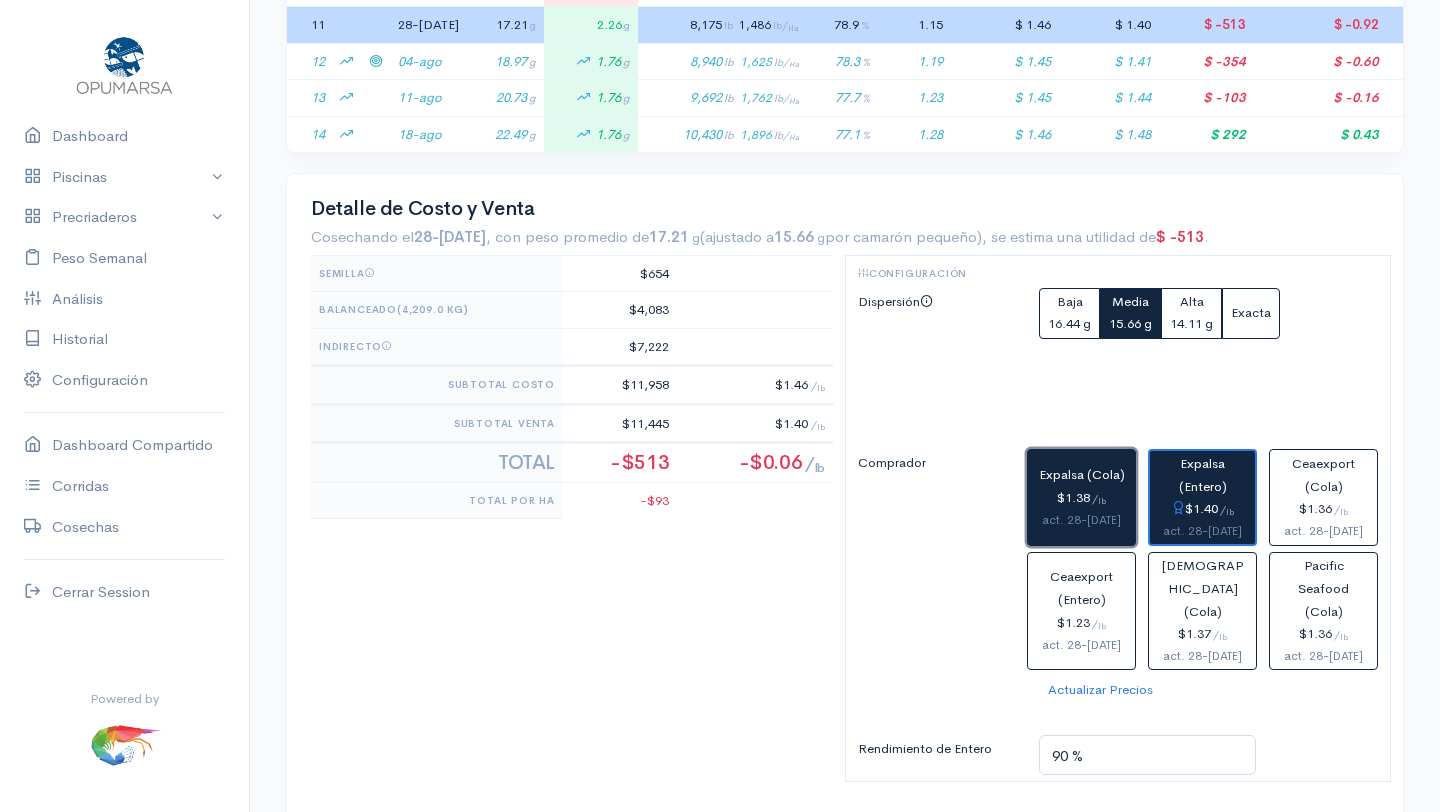 click on "act. 28-jul" at bounding box center [1081, 520] 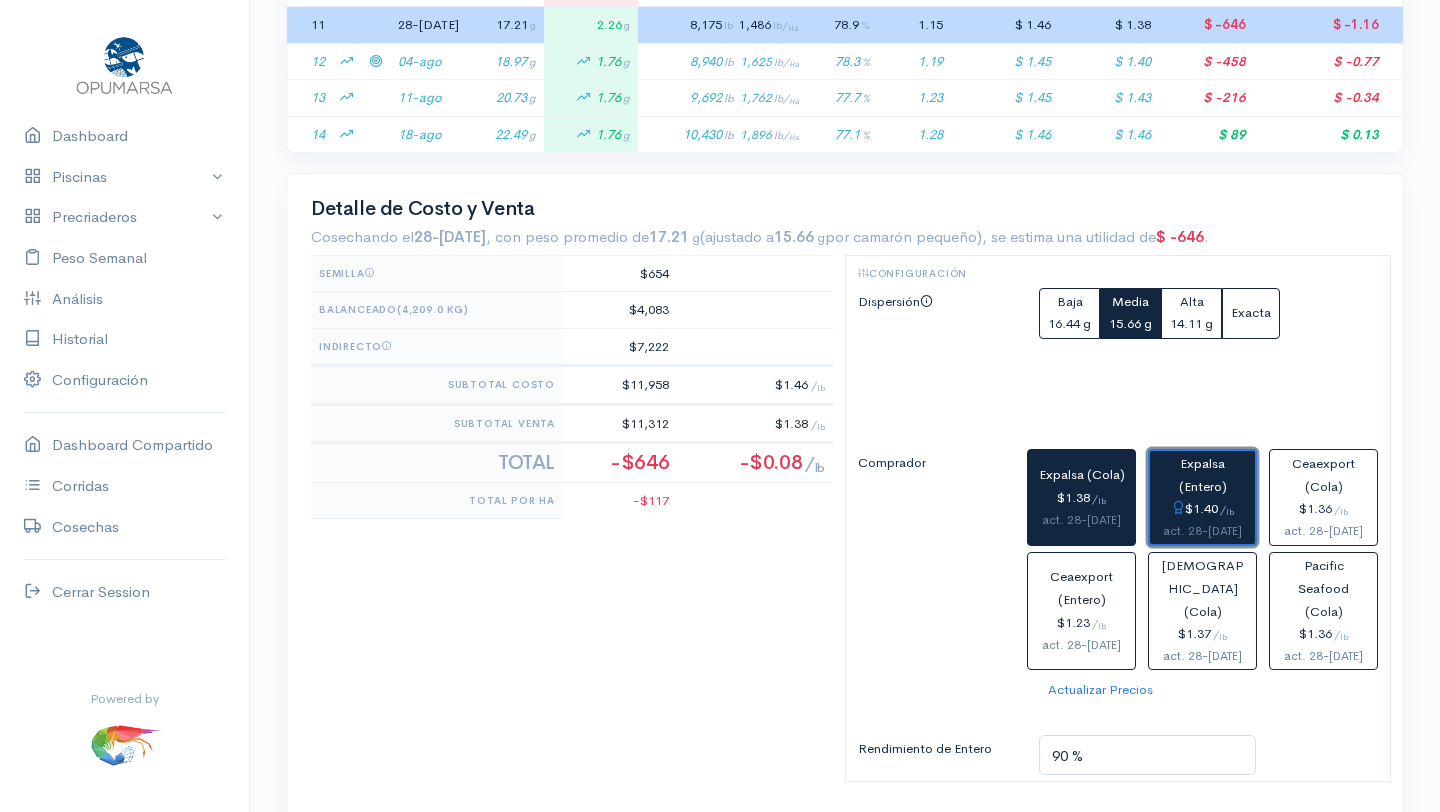click on "$1.40  / lb" at bounding box center [1202, 509] 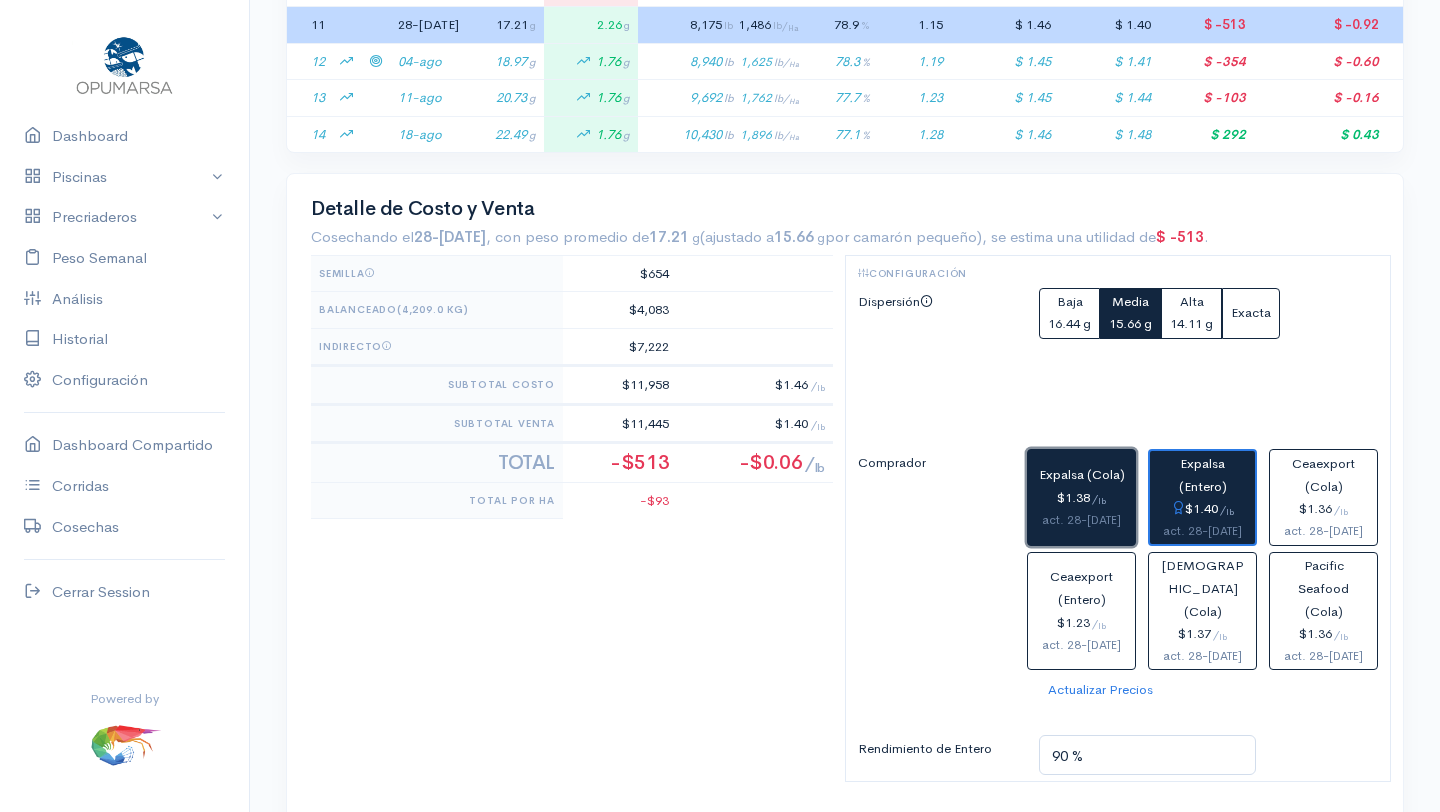 click on "act. 28-jul" at bounding box center (1081, 520) 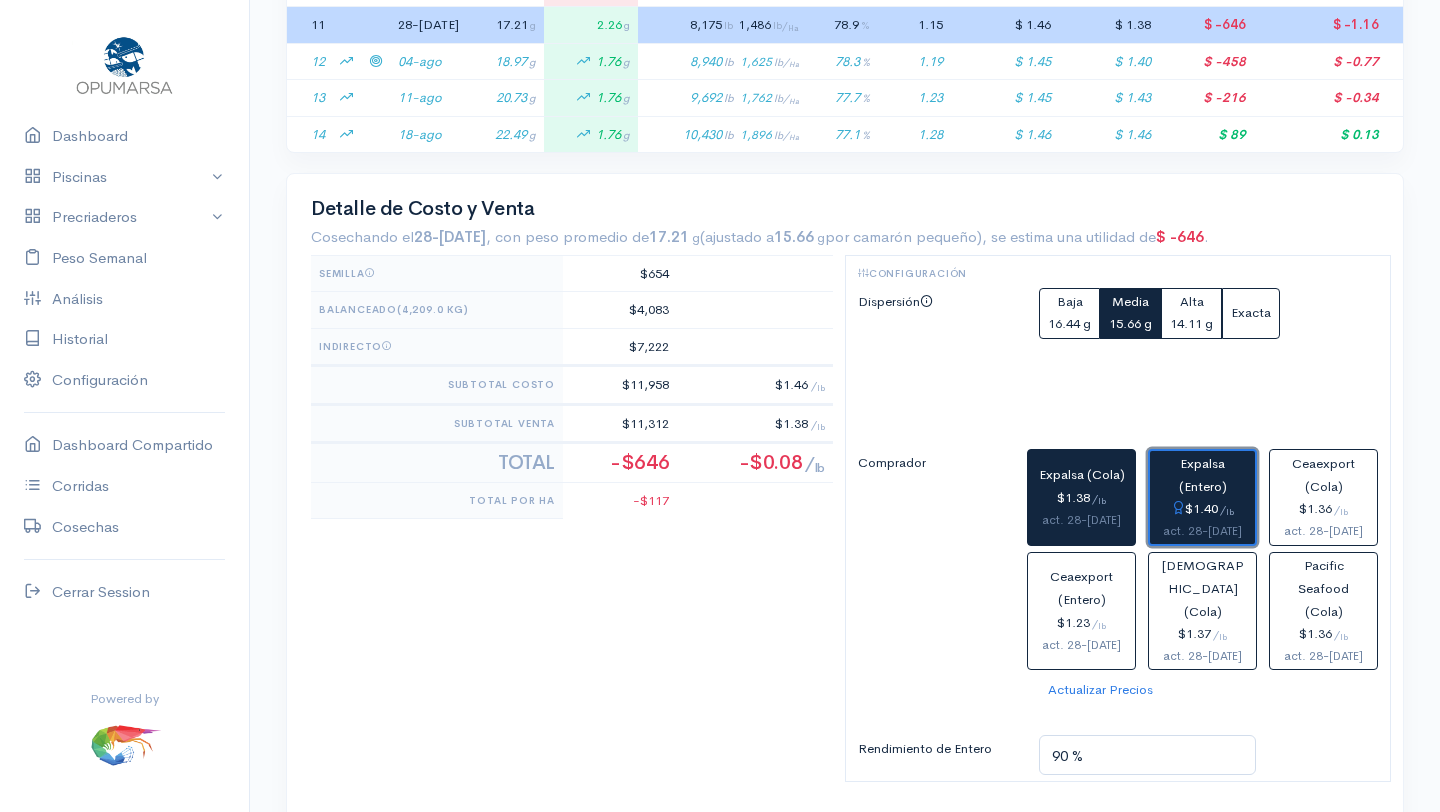 click on "Expalsa (Entero)  $1.40  / lb act. 28-jul" at bounding box center [1202, 497] 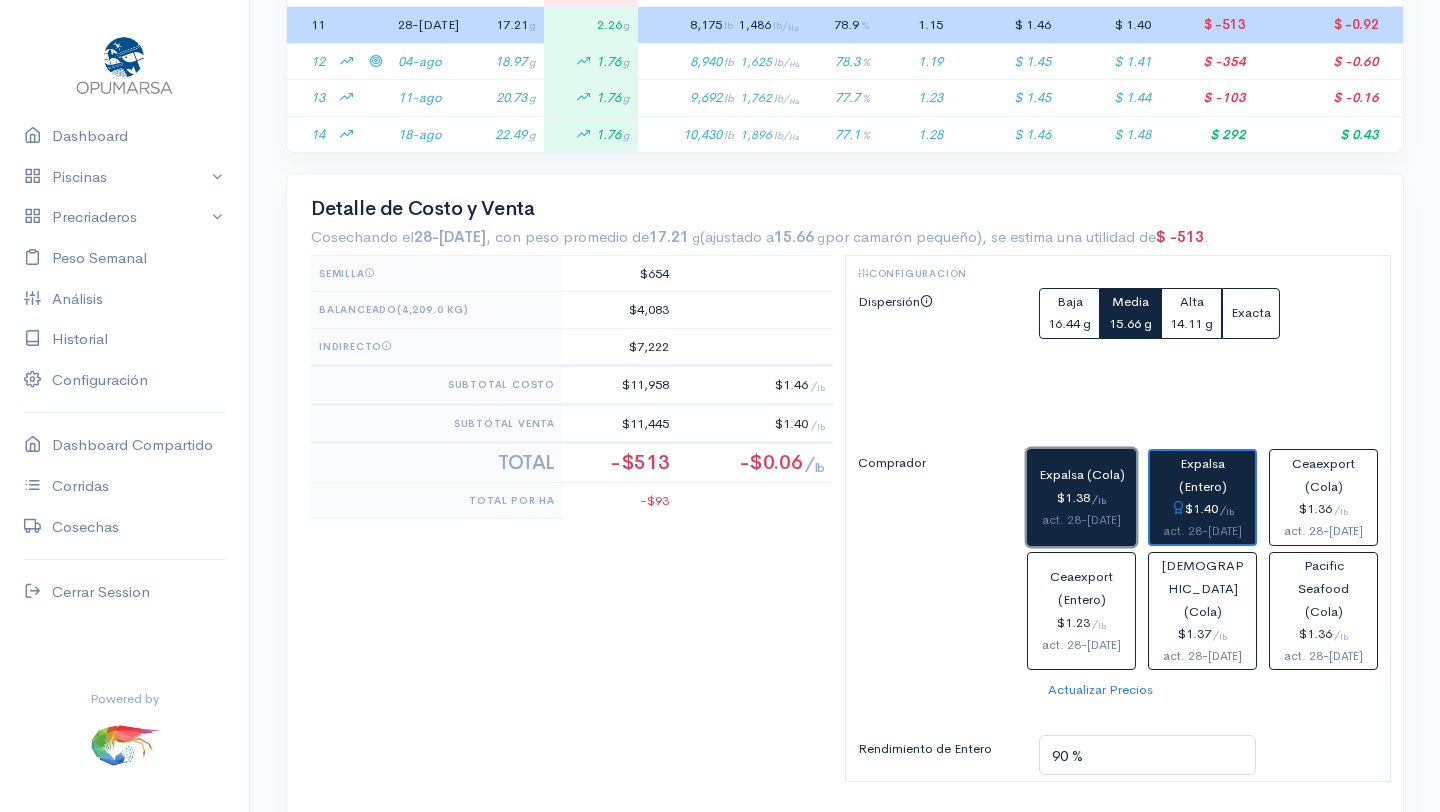 click on "$1.38  / lb" at bounding box center [1081, 498] 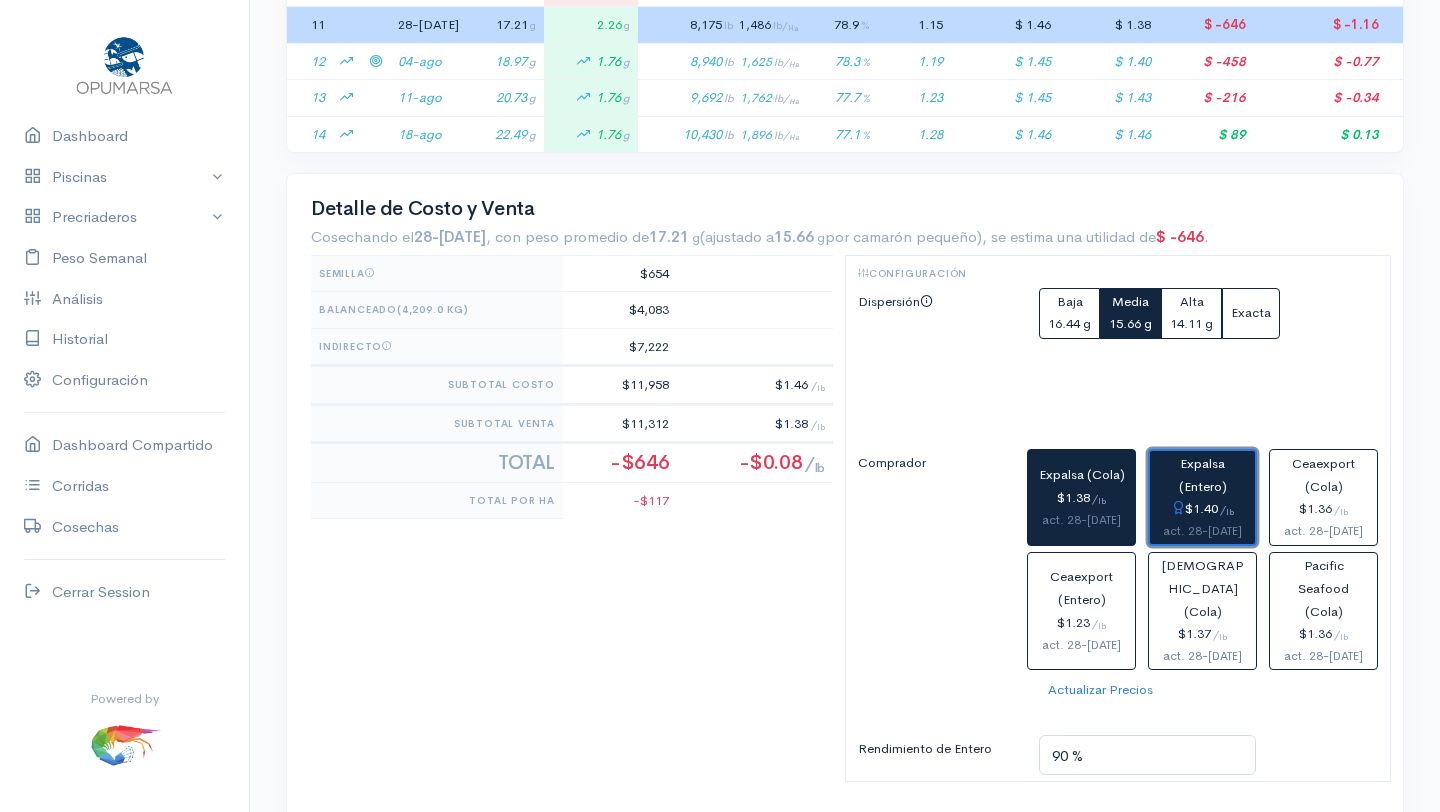 click on "$1.40  / lb" at bounding box center [1202, 509] 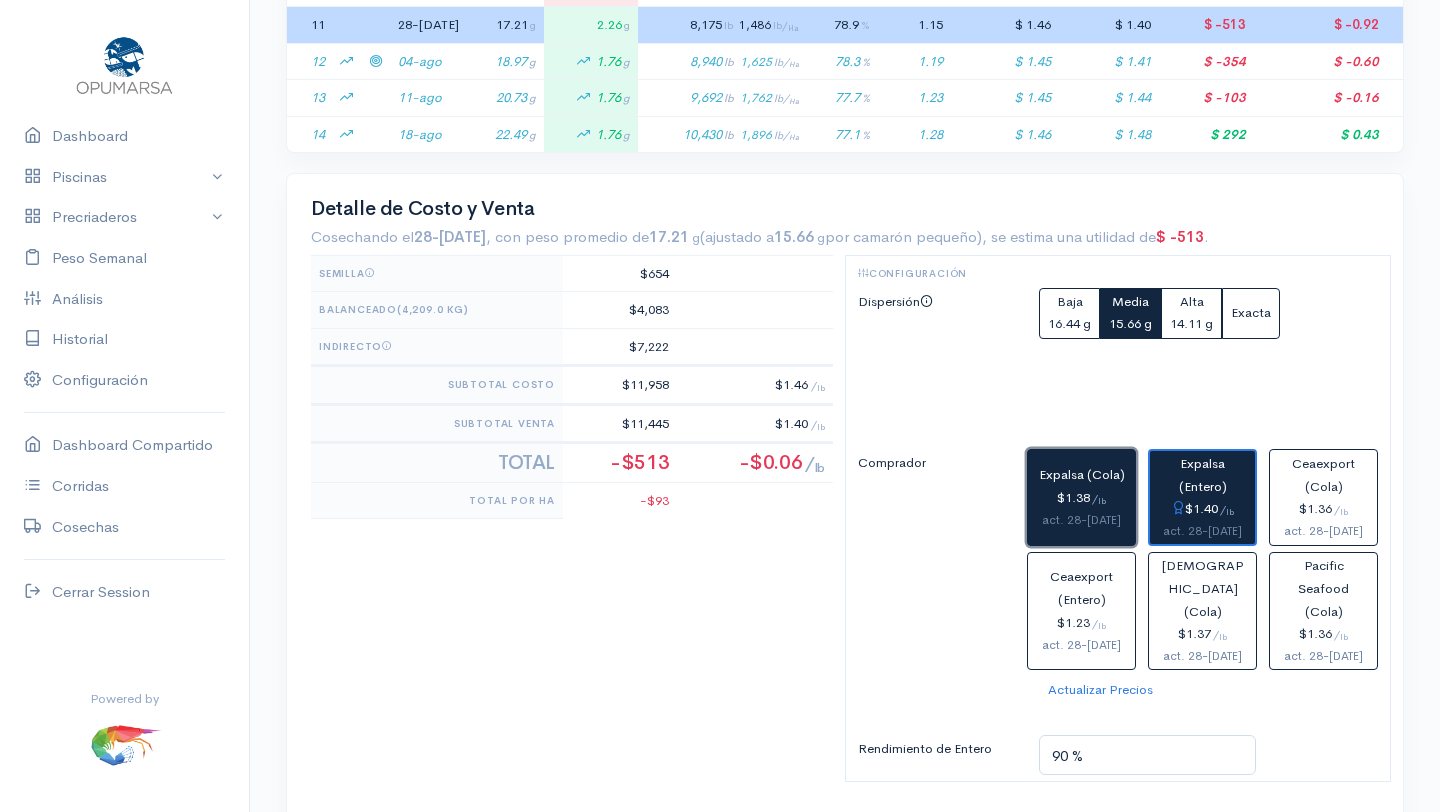 click on "act. 28-jul" at bounding box center [1081, 520] 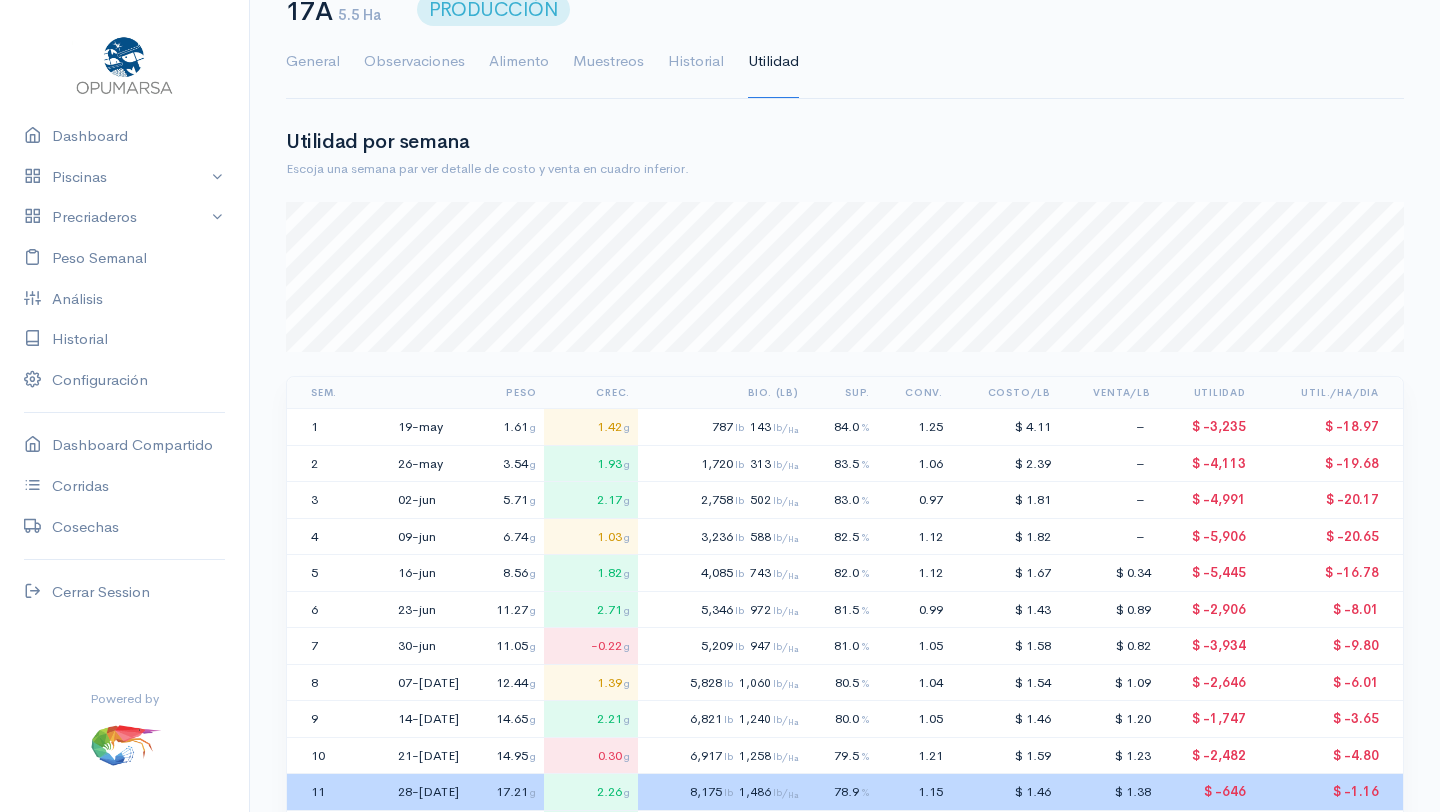 scroll, scrollTop: 0, scrollLeft: 0, axis: both 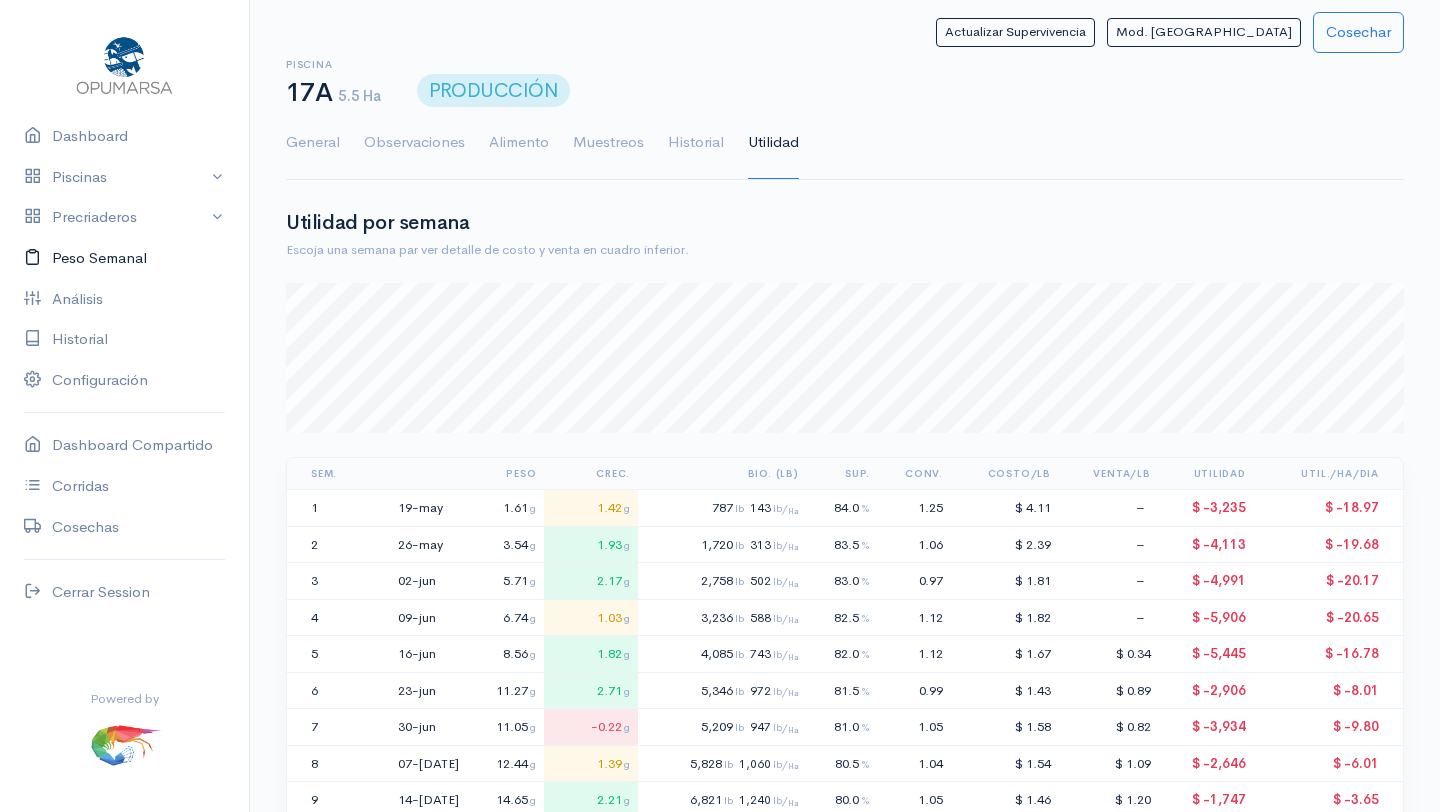 click on "Peso Semanal" at bounding box center [124, 258] 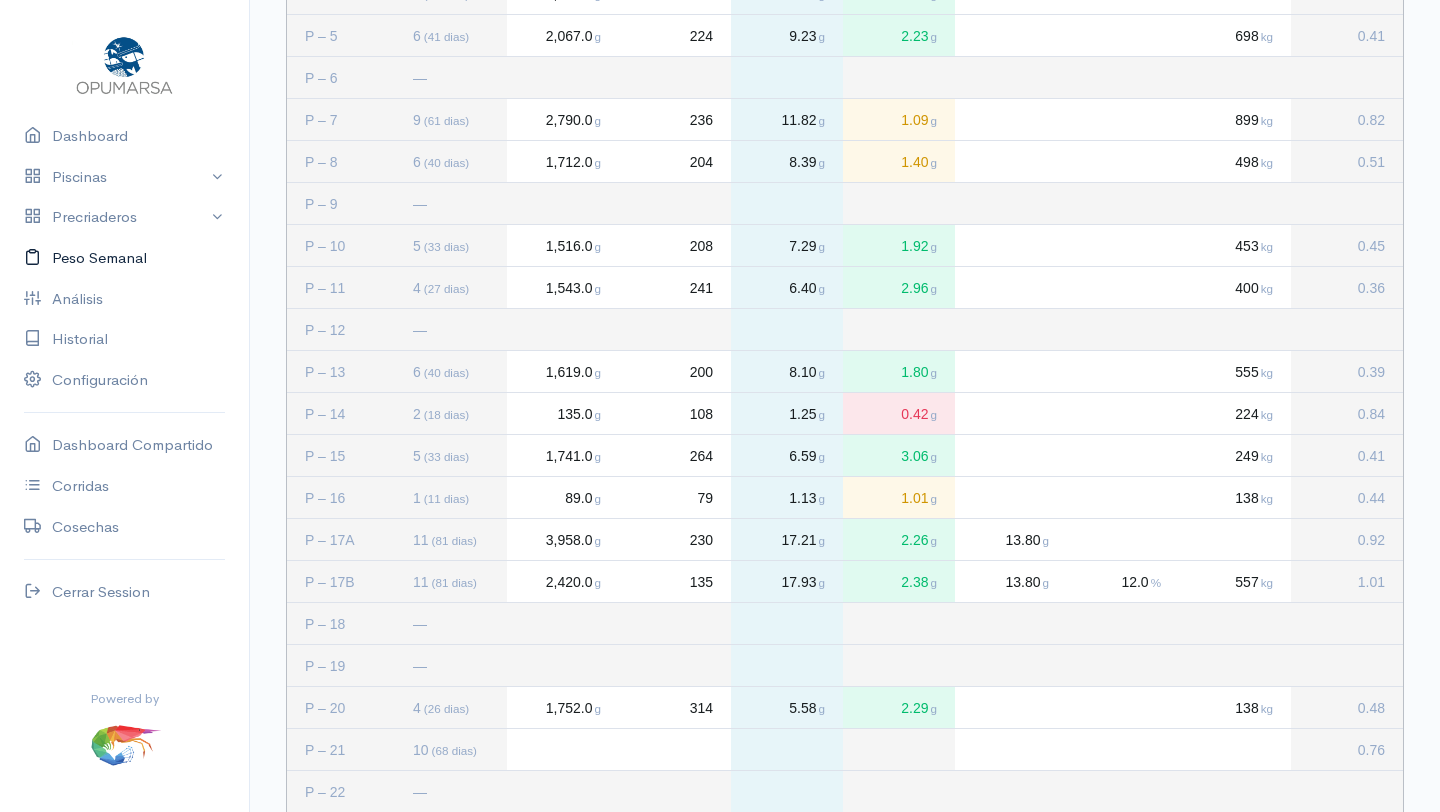 scroll, scrollTop: 563, scrollLeft: 0, axis: vertical 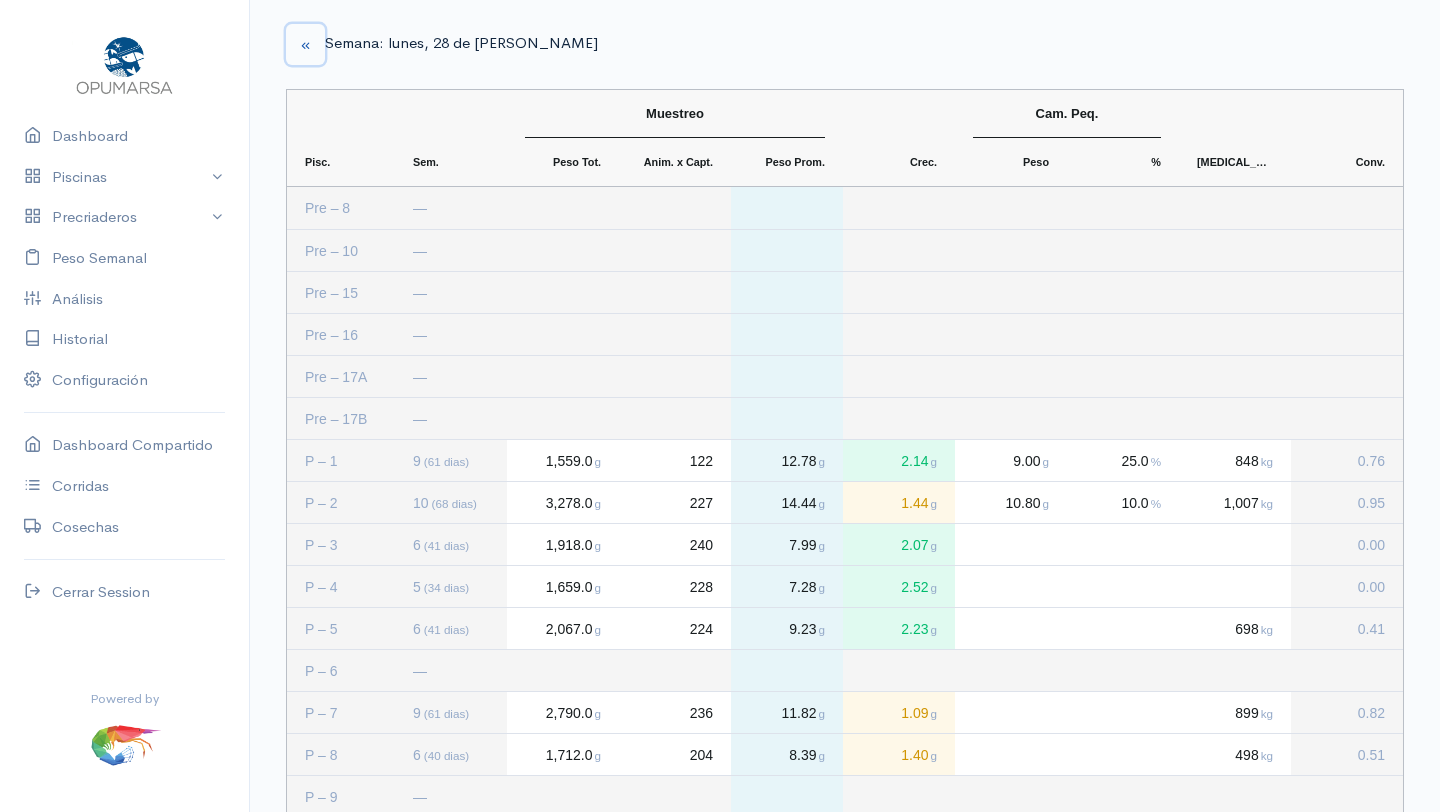 click 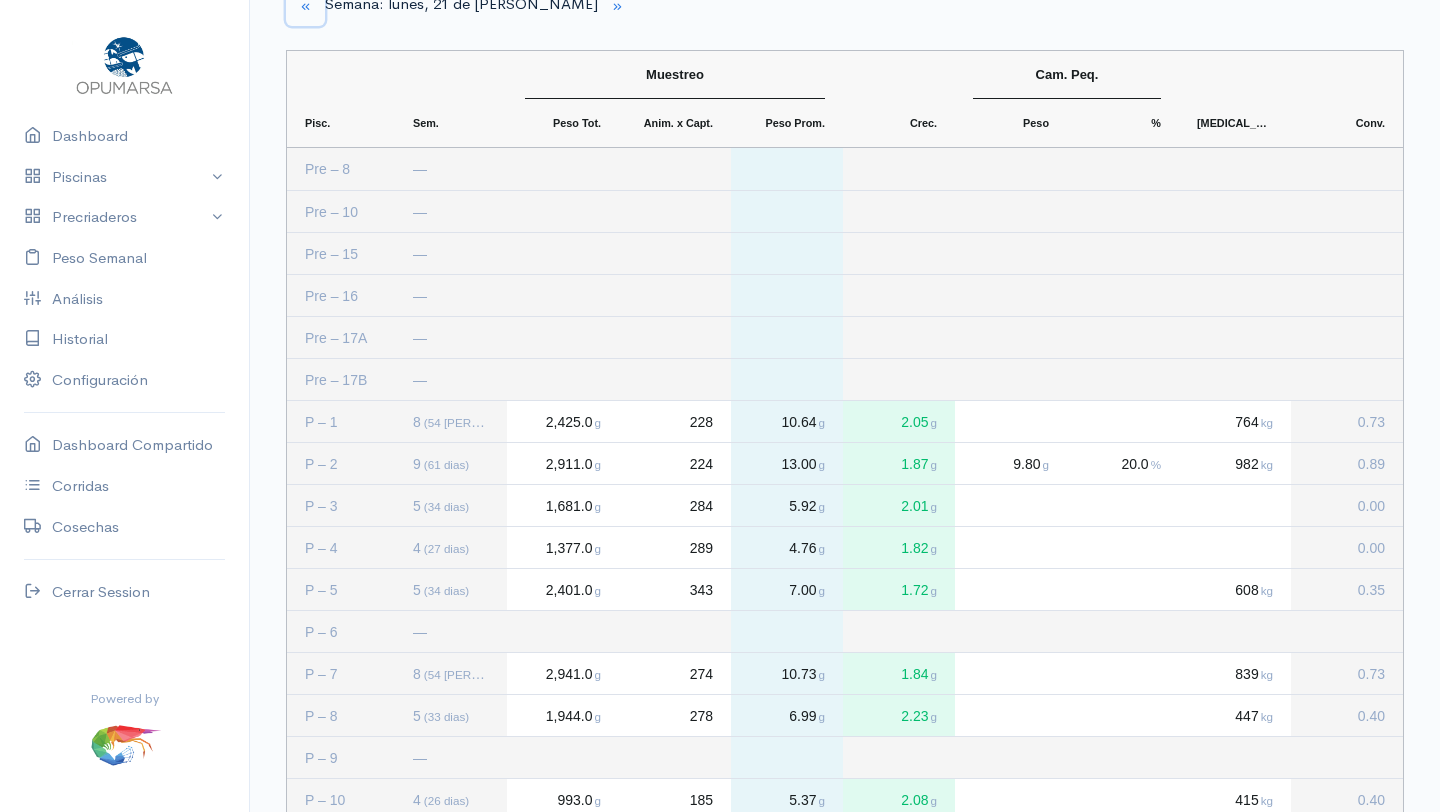 scroll, scrollTop: 0, scrollLeft: 0, axis: both 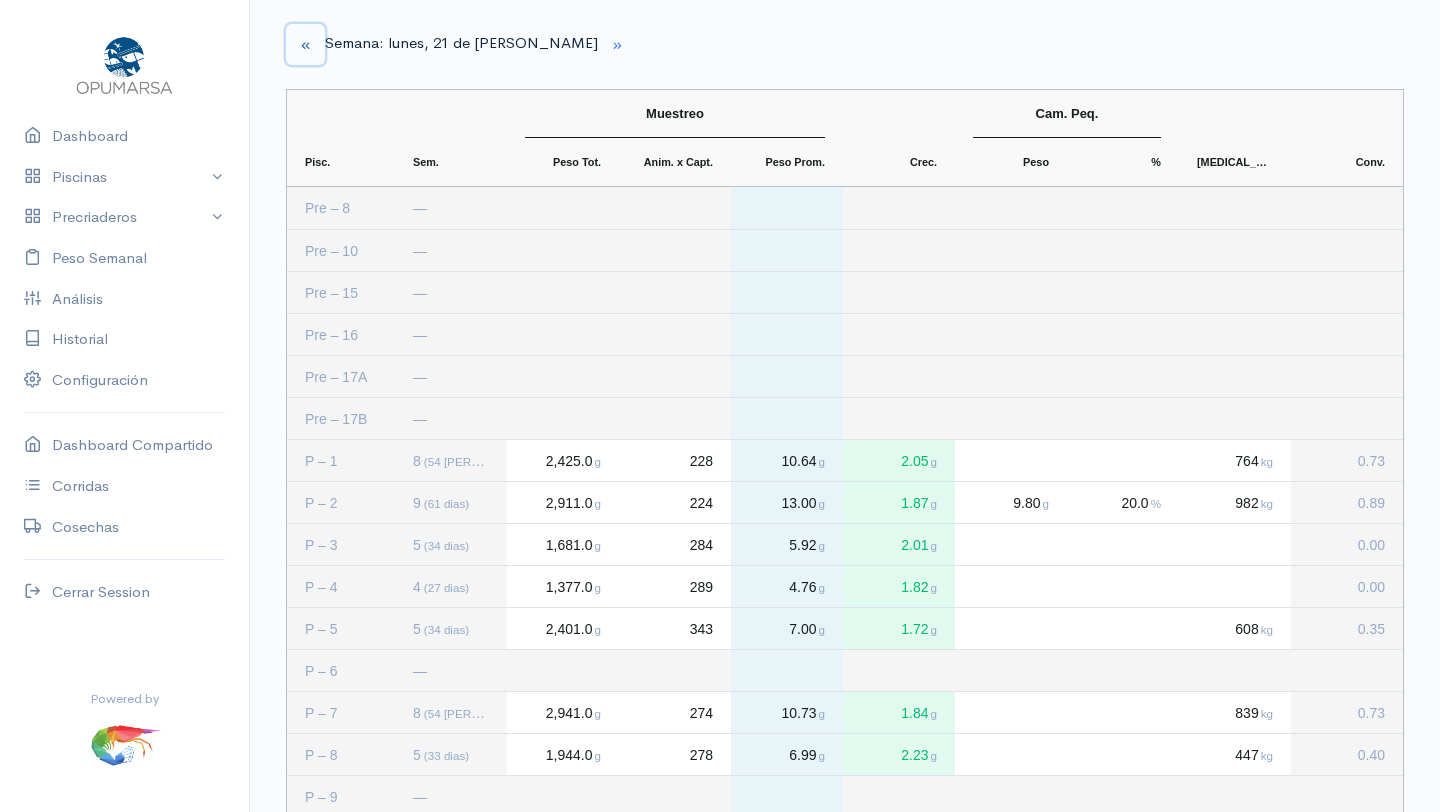 click 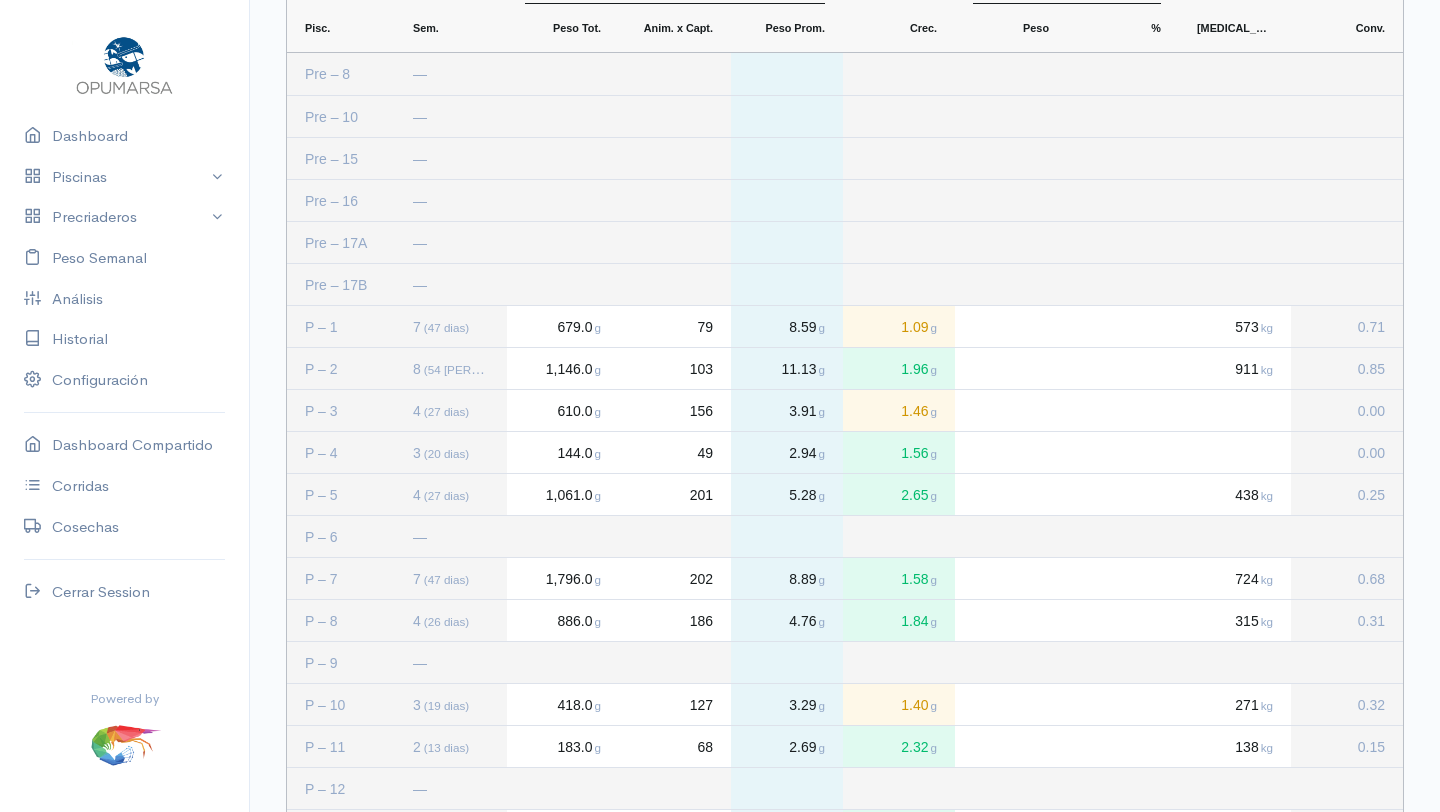 scroll, scrollTop: 0, scrollLeft: 0, axis: both 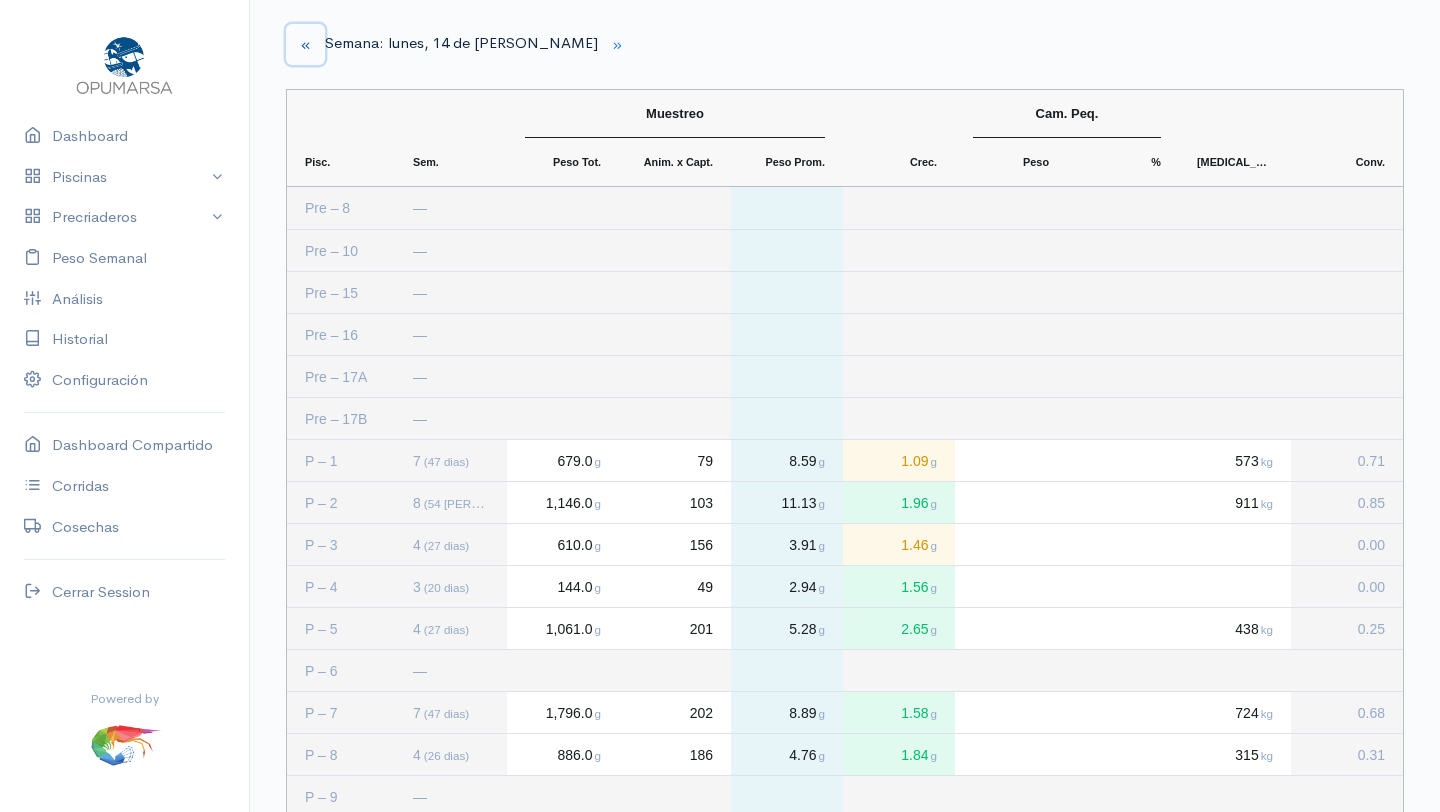 click 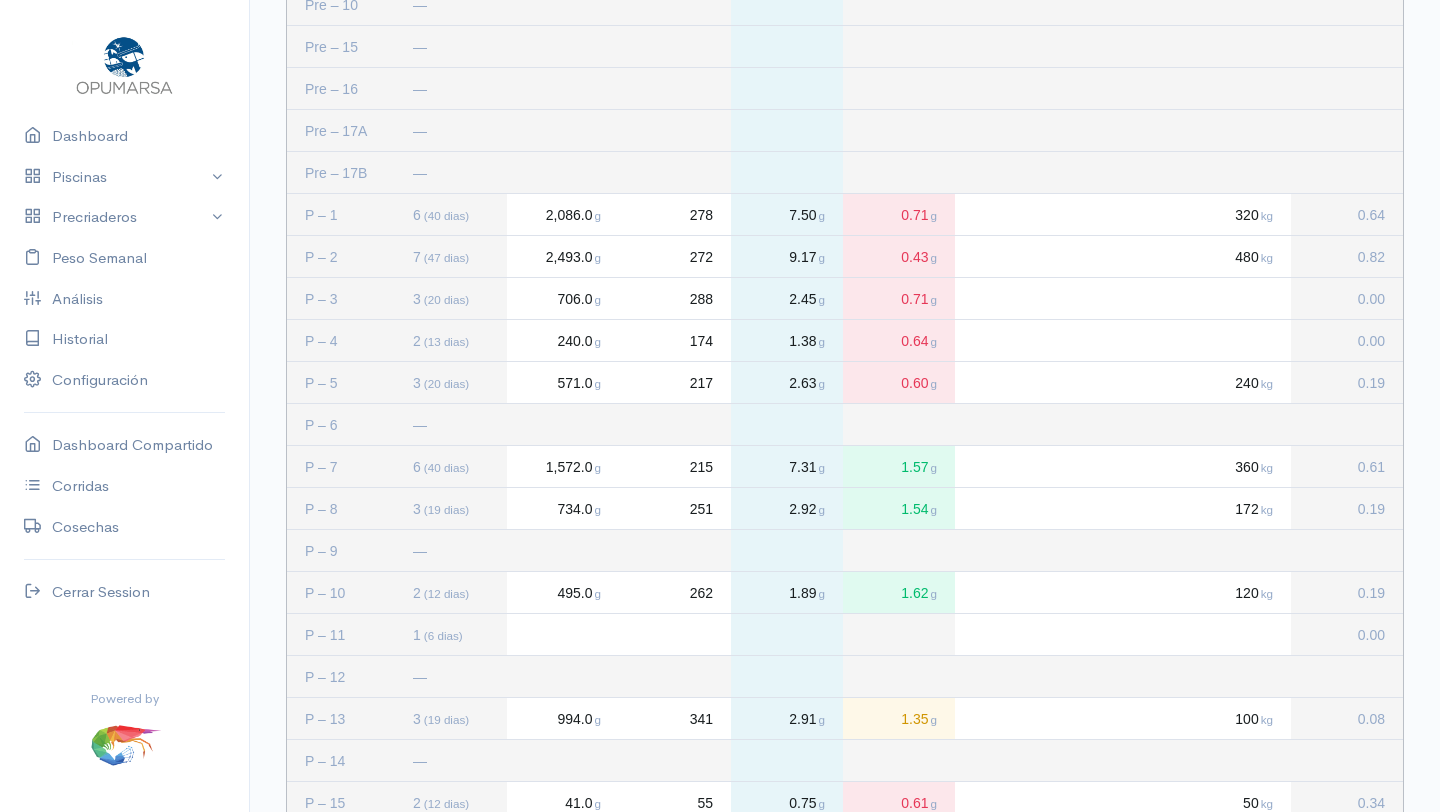scroll, scrollTop: 0, scrollLeft: 0, axis: both 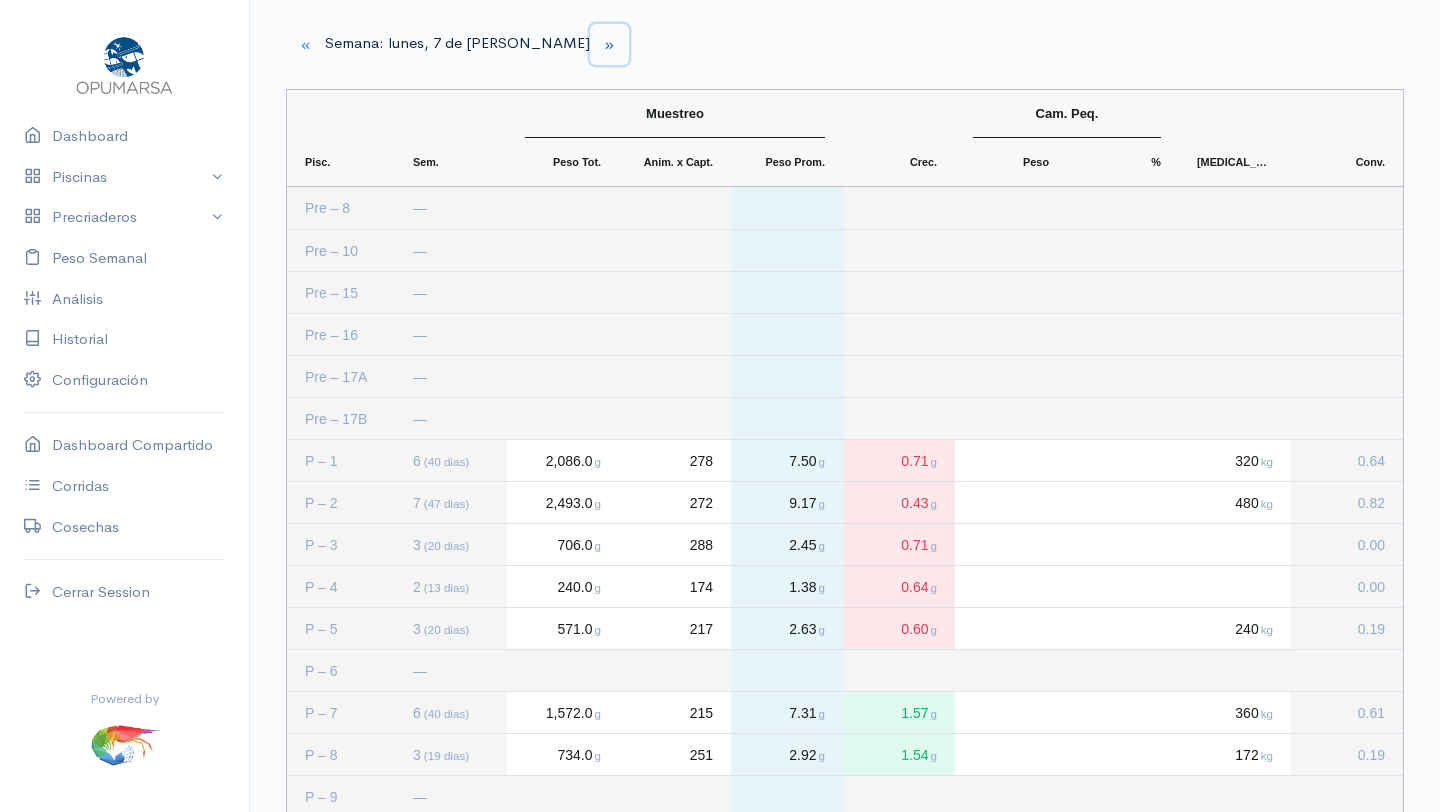 click 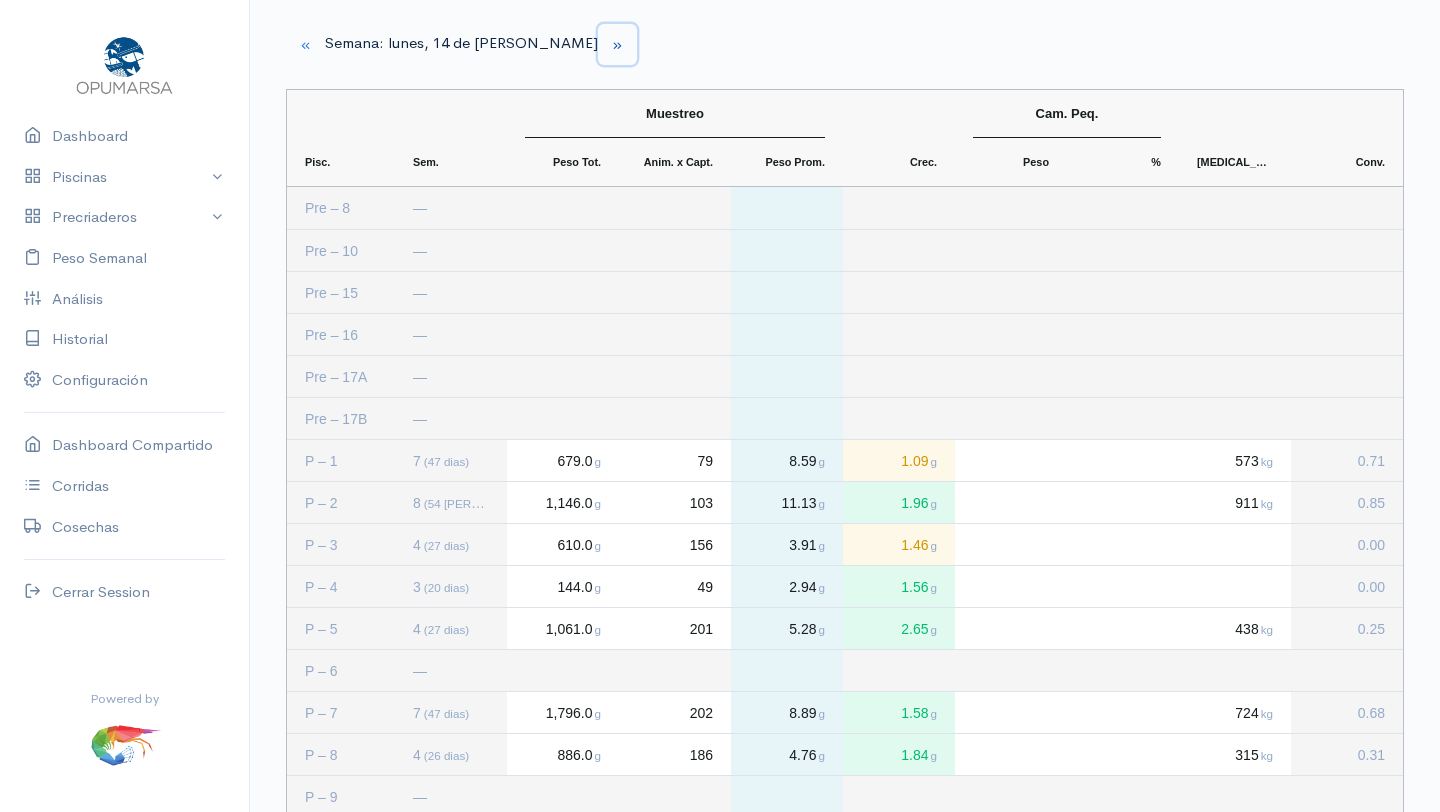 click 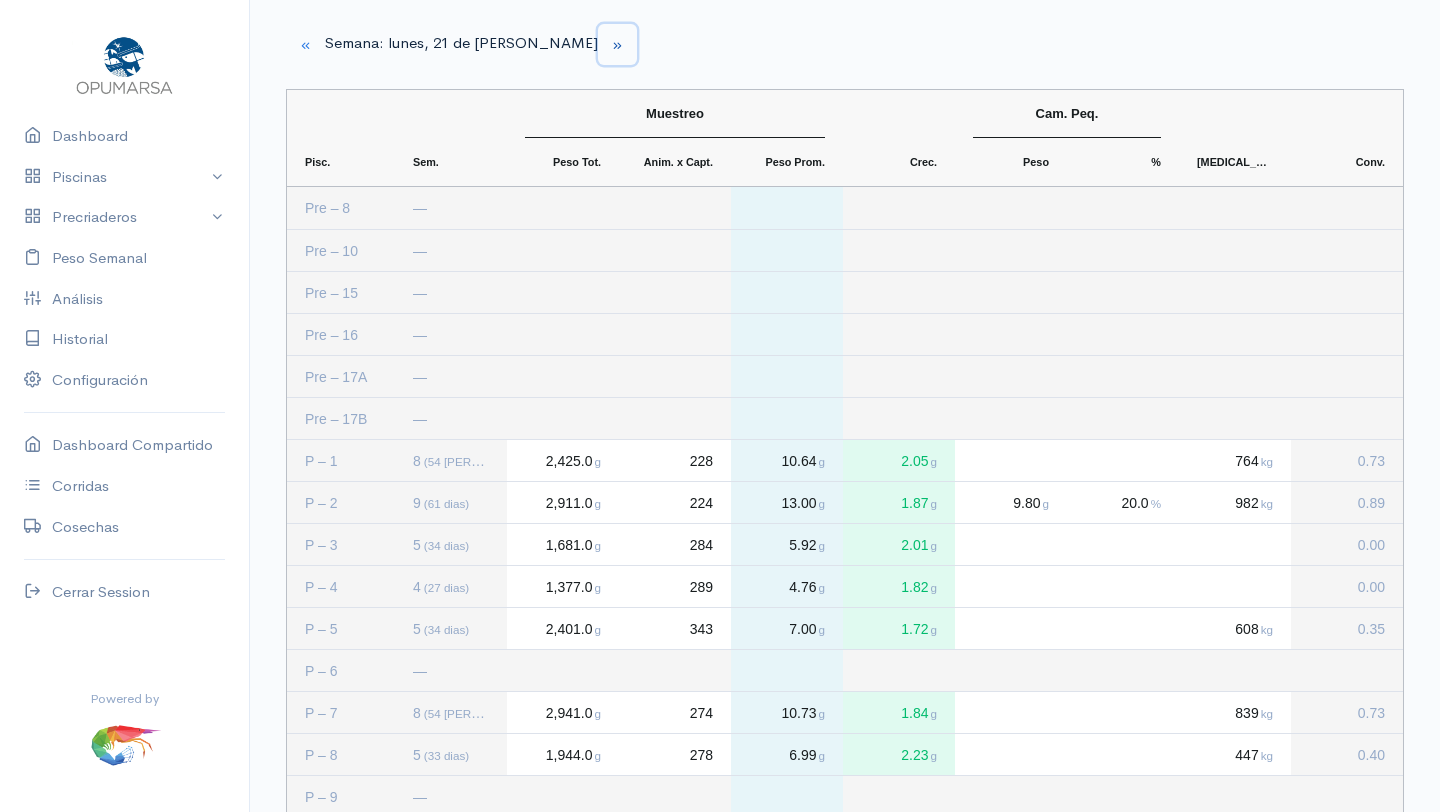 click 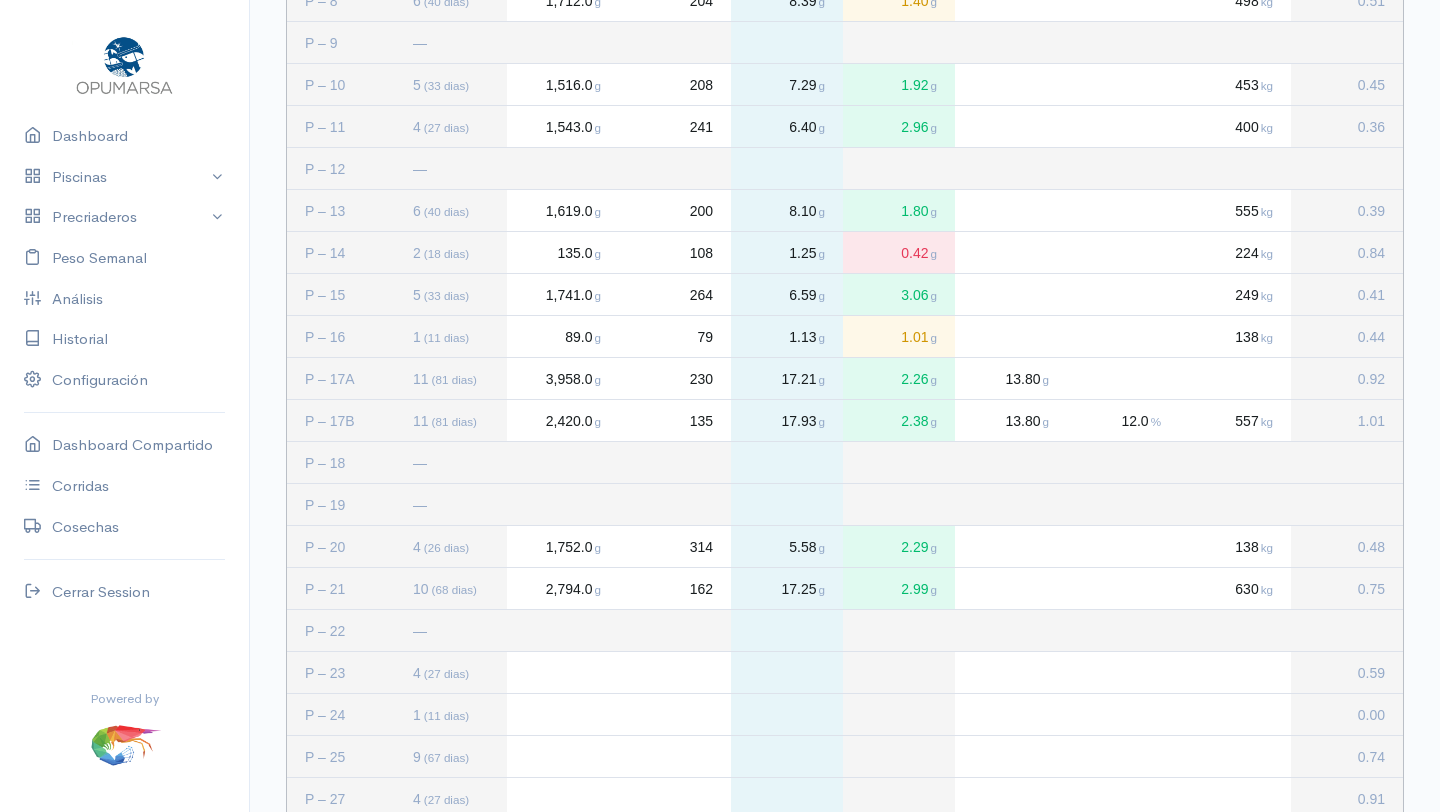 scroll, scrollTop: 758, scrollLeft: 0, axis: vertical 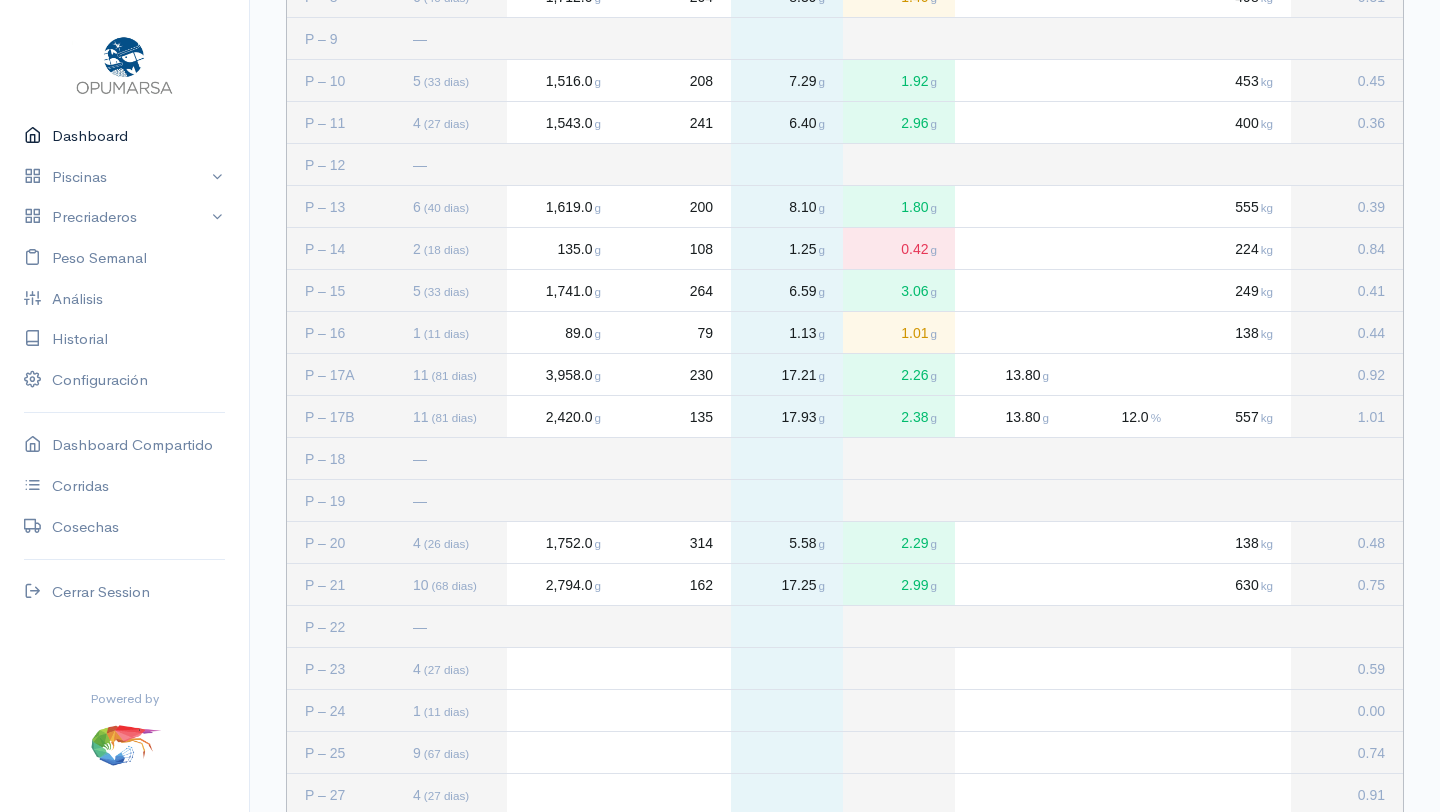 click on "Dashboard" at bounding box center [124, 136] 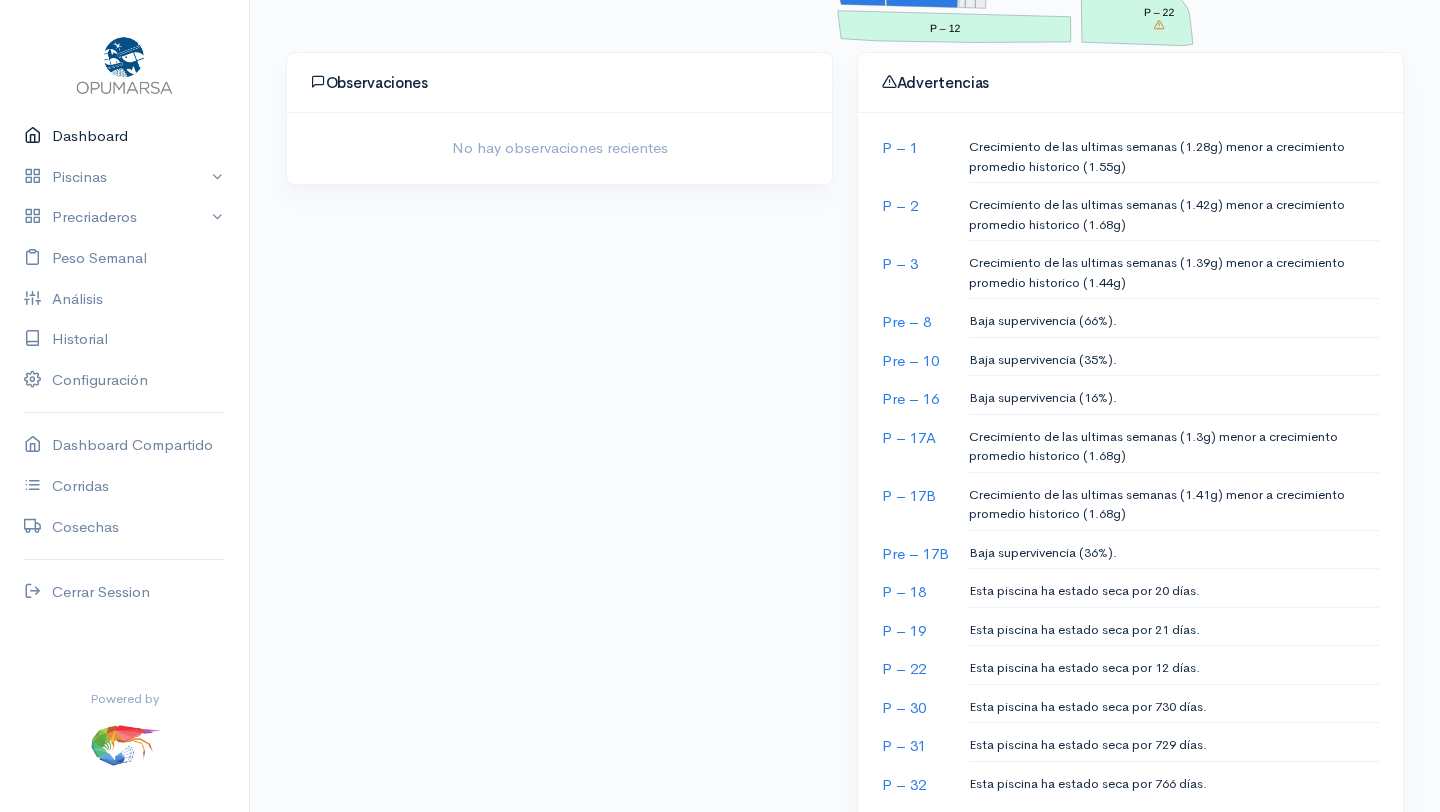 scroll, scrollTop: 1155, scrollLeft: 0, axis: vertical 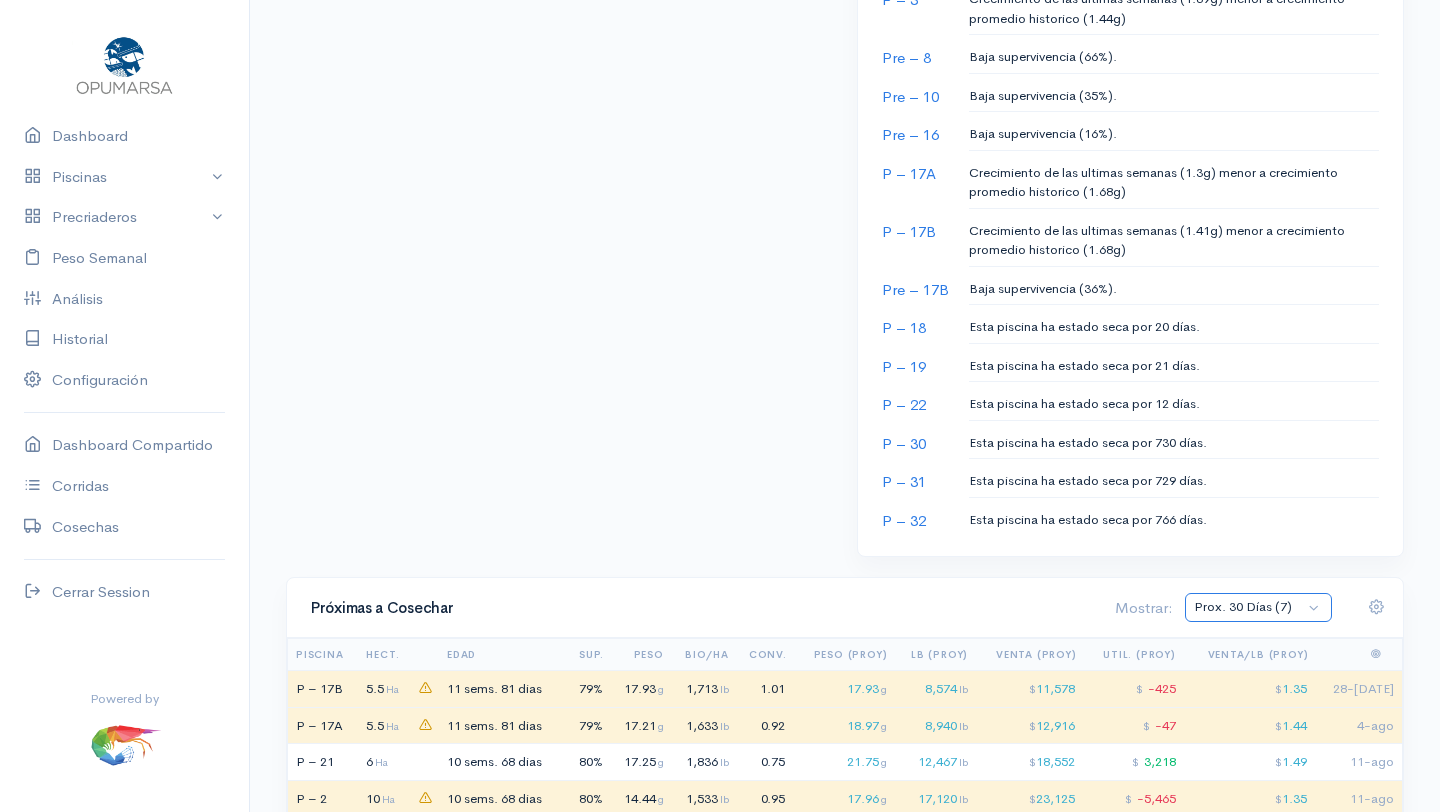 click on "Prox. 30 Días (7) Prox. 60 Días (19) Julio (1) Agosto (6) Septiembre (12) Todas (23)" 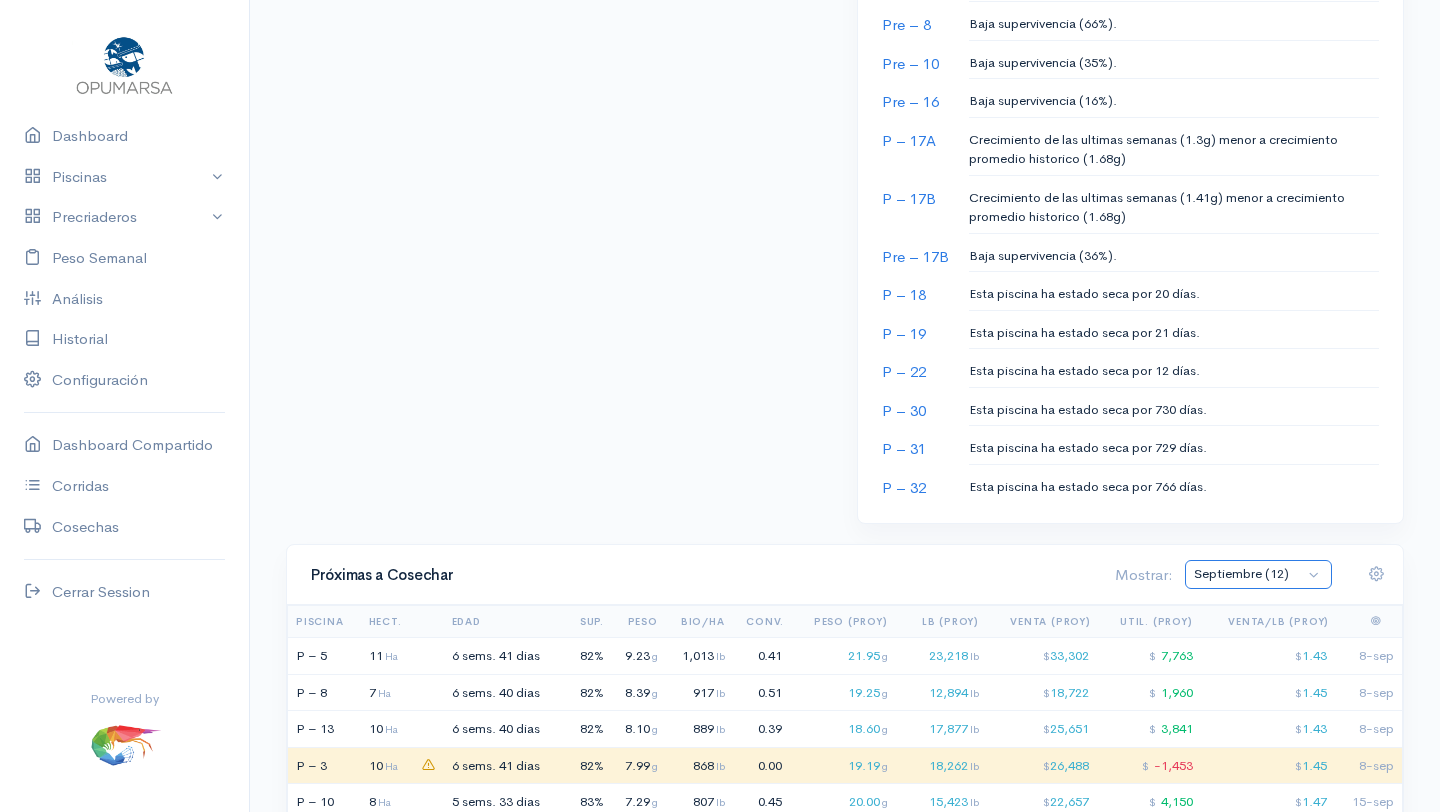 scroll, scrollTop: 1185, scrollLeft: 0, axis: vertical 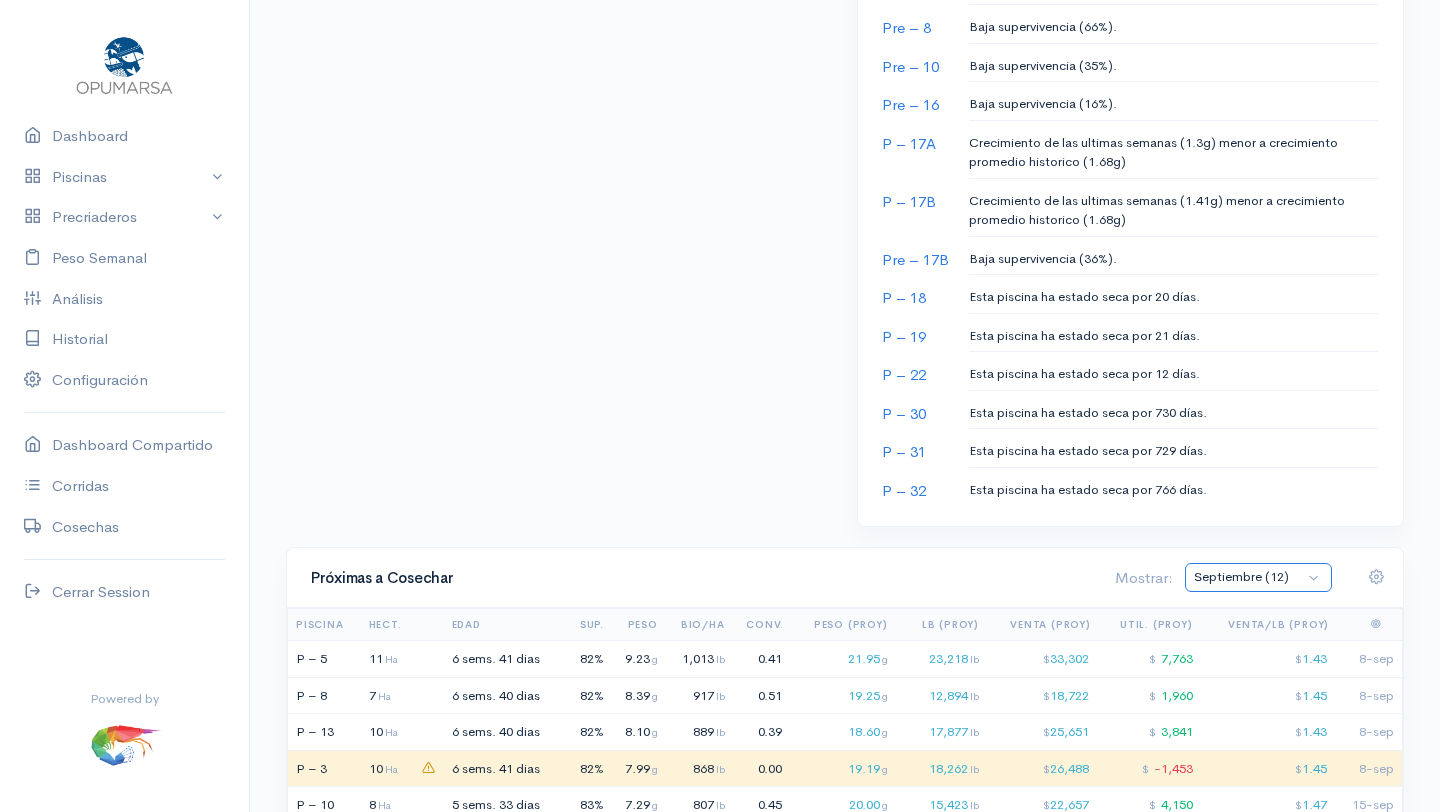 click on "Prox. 30 Días (7) Prox. 60 Días (19) Julio (1) Agosto (6) Septiembre (12) Todas (23)" 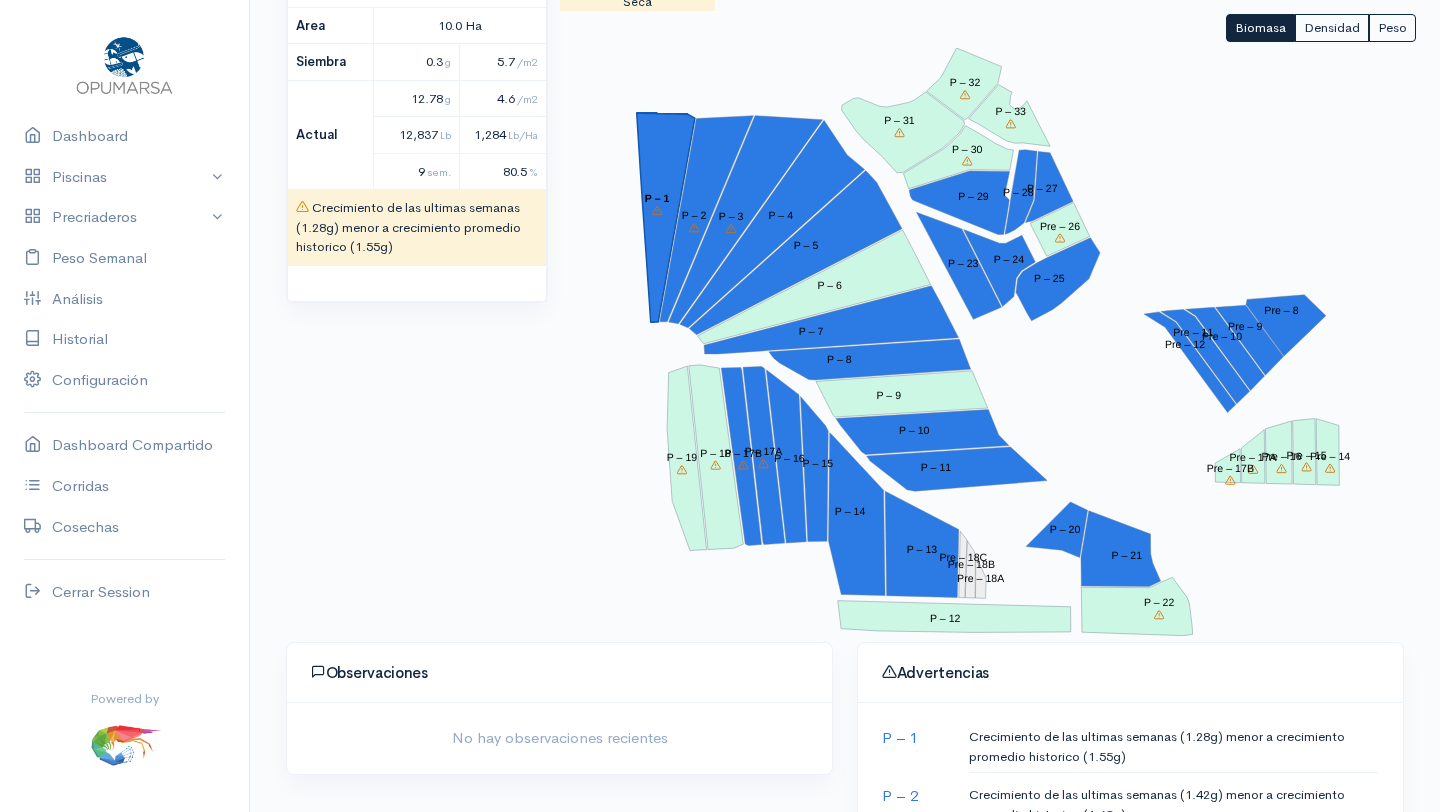 scroll, scrollTop: 0, scrollLeft: 0, axis: both 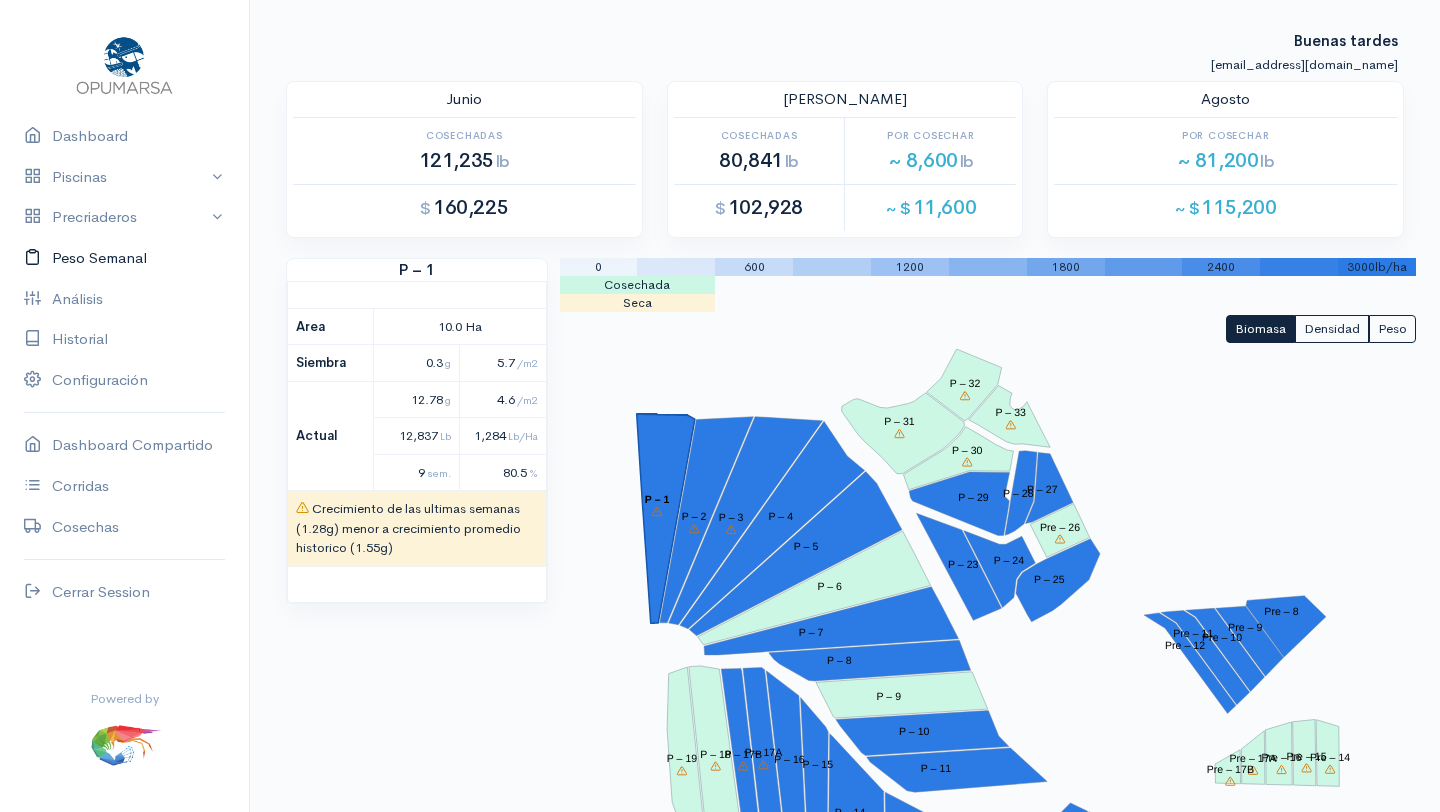 click on "Peso Semanal" at bounding box center [124, 258] 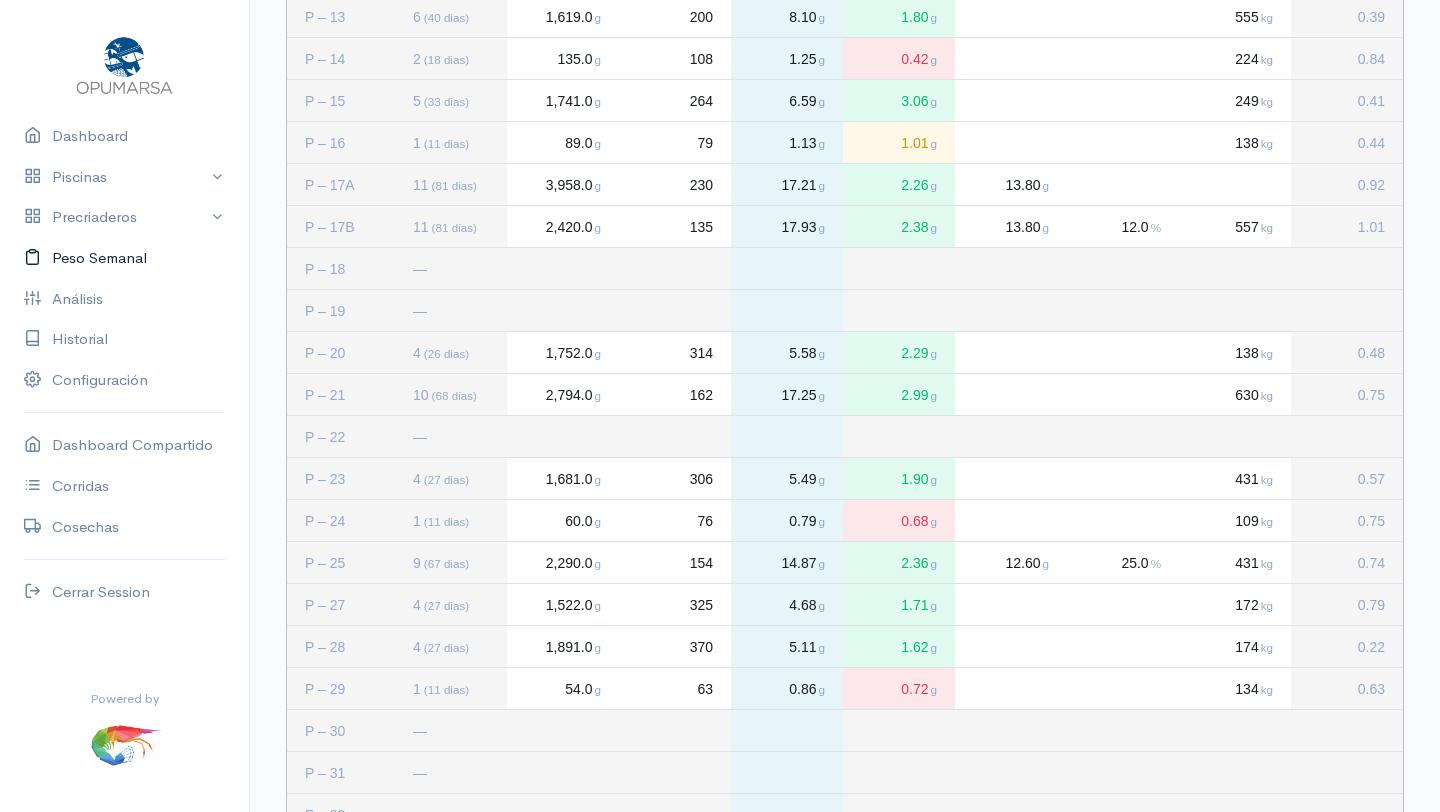 scroll, scrollTop: 959, scrollLeft: 0, axis: vertical 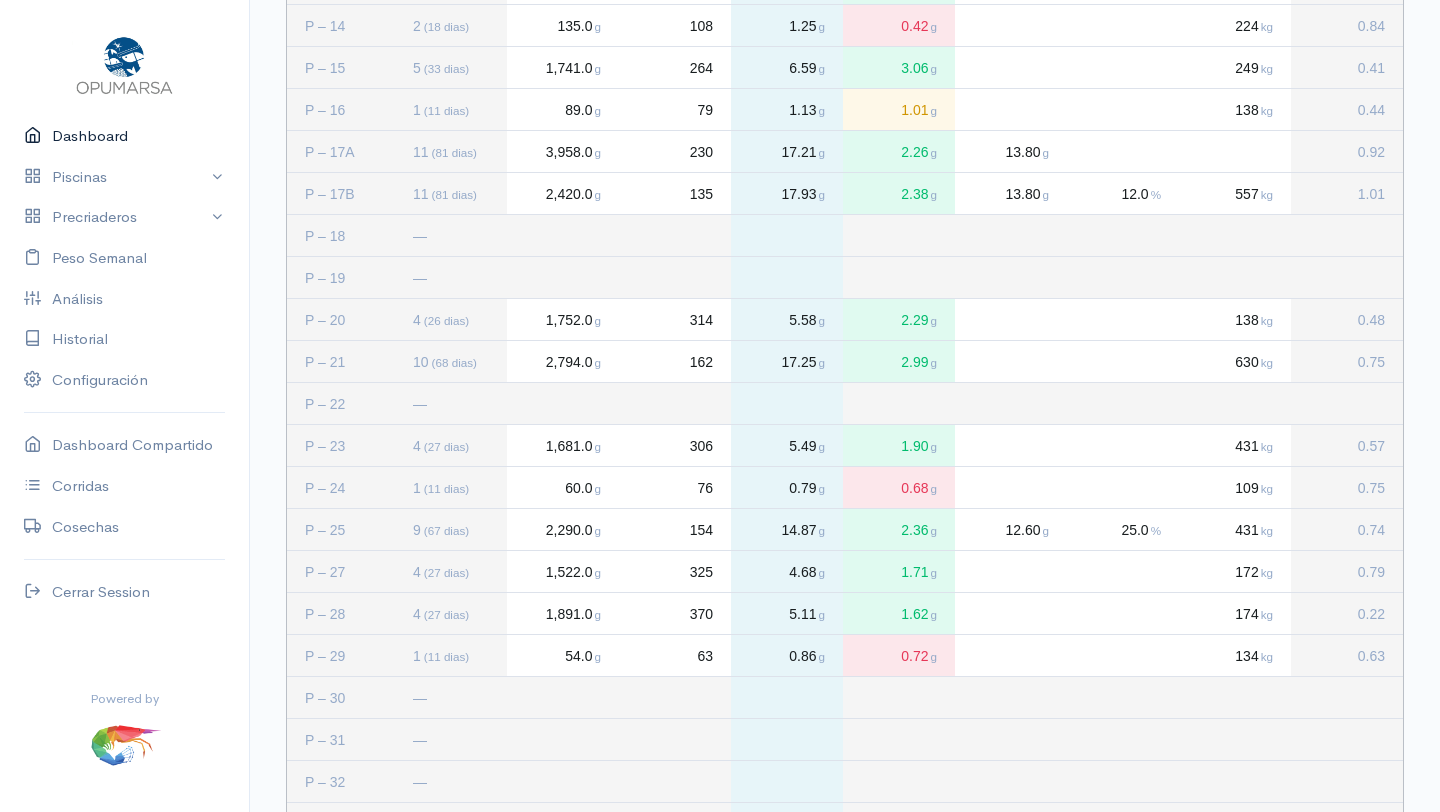 click on "Dashboard" at bounding box center (124, 136) 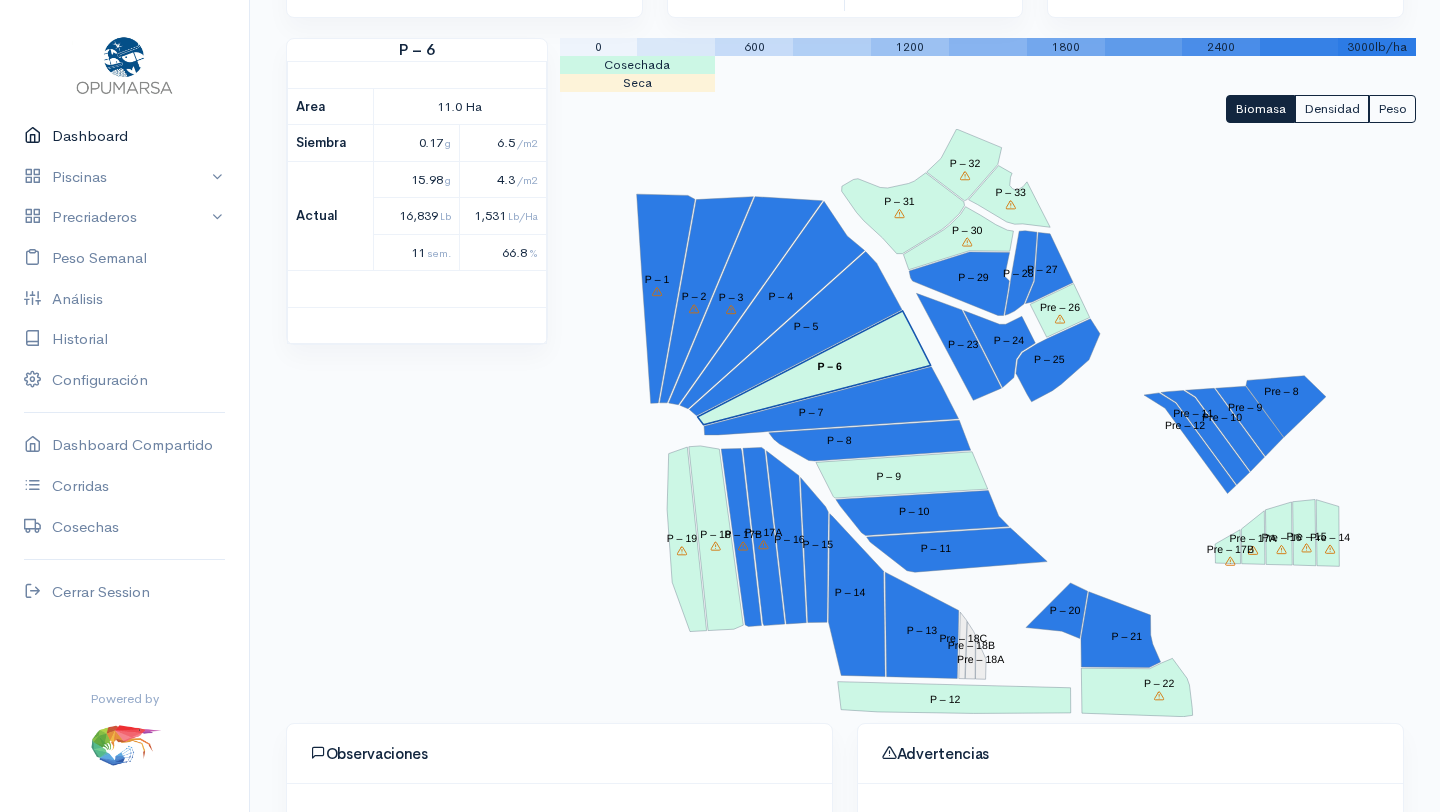 scroll, scrollTop: 0, scrollLeft: 0, axis: both 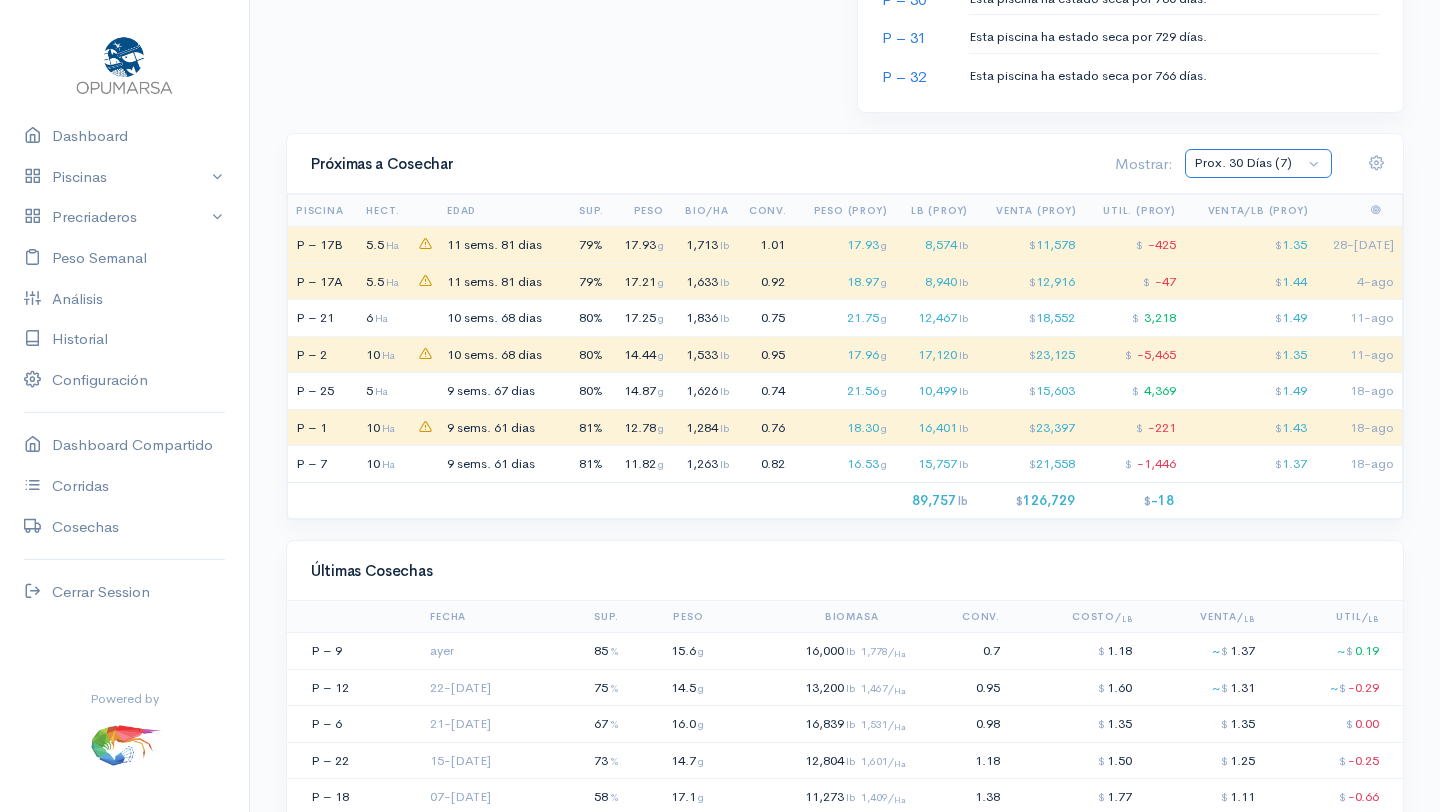 click on "Prox. 30 Días (7) Prox. 60 Días (19) Julio (1) Agosto (6) Septiembre (12) Todas (23)" 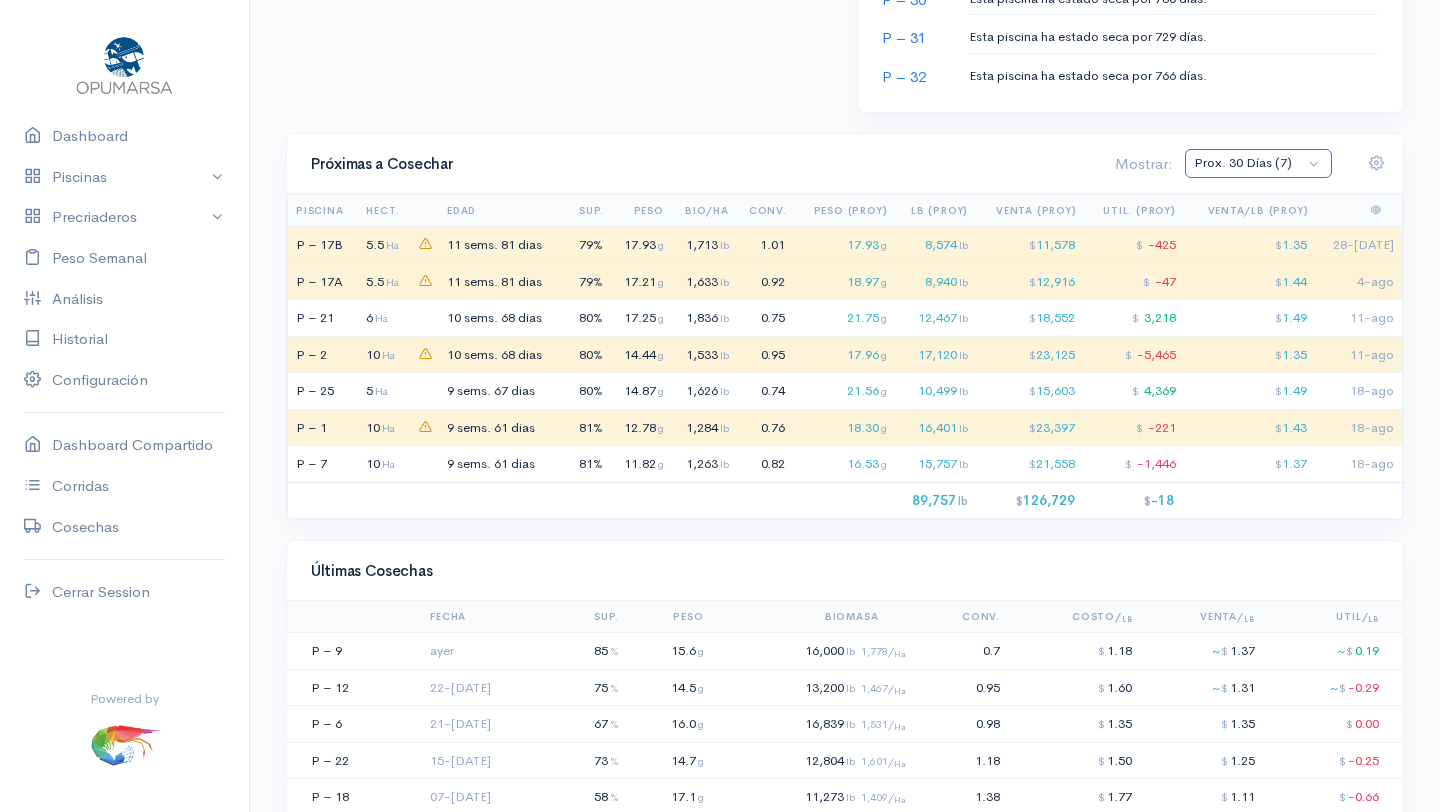 select on "1: Object" 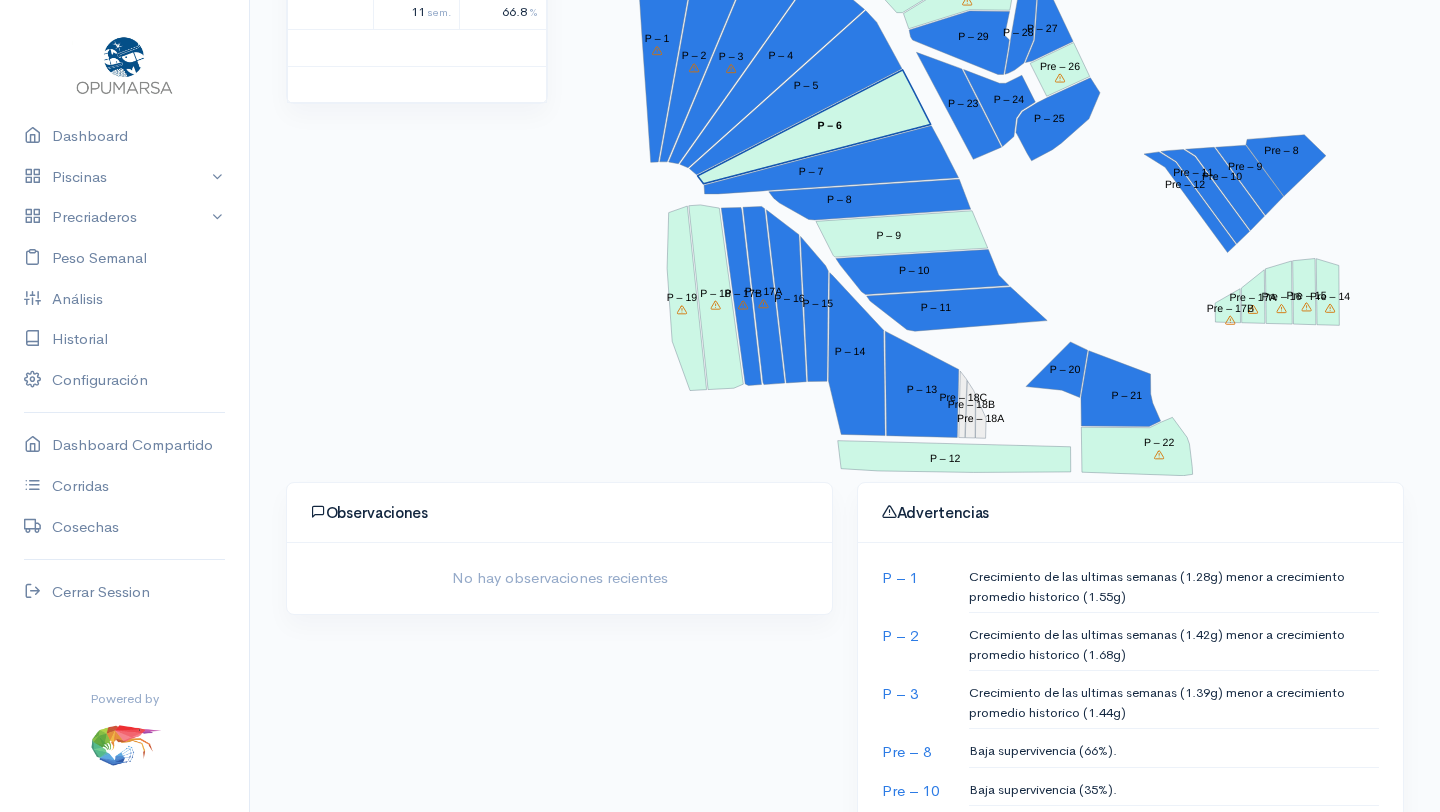scroll, scrollTop: 0, scrollLeft: 0, axis: both 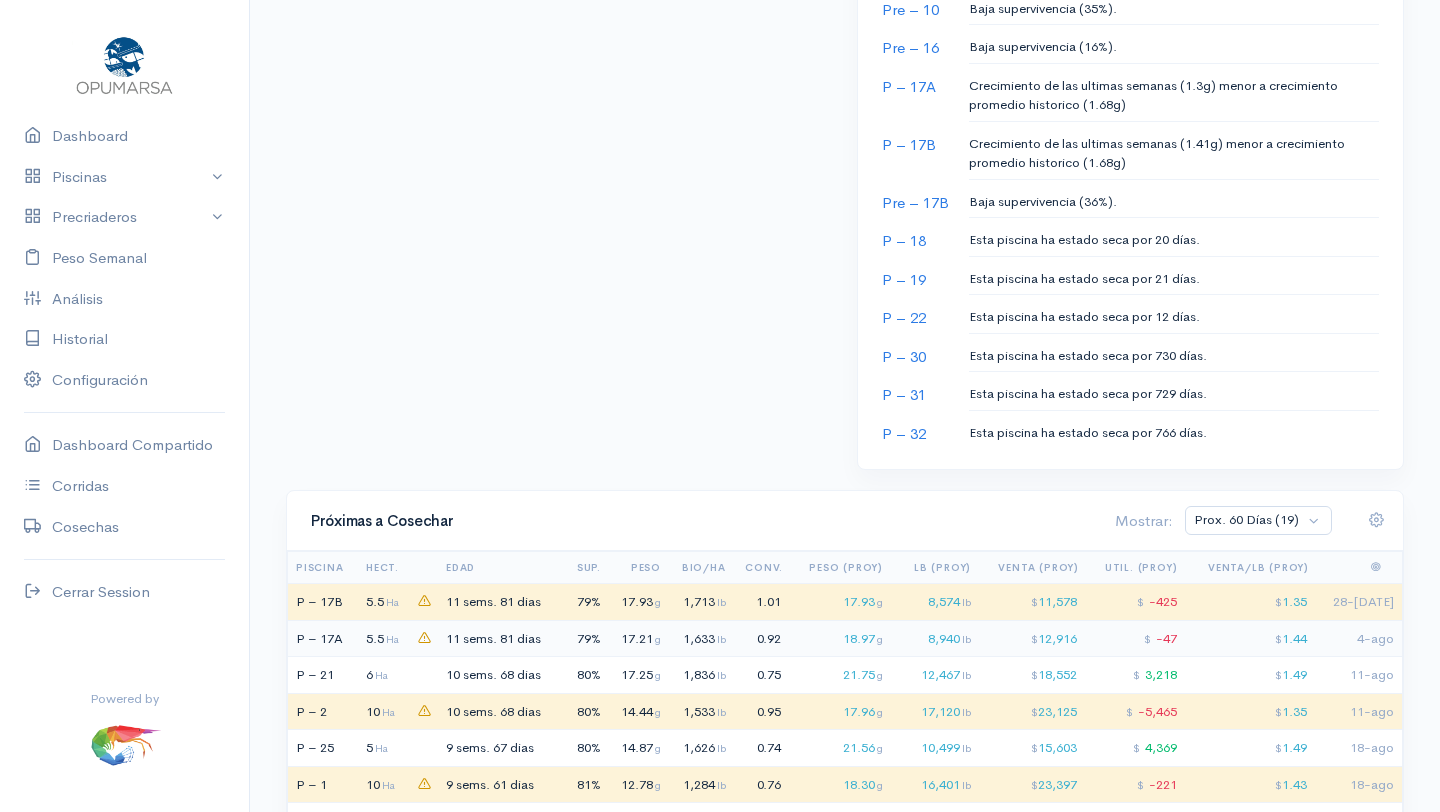 click on "11 sems." 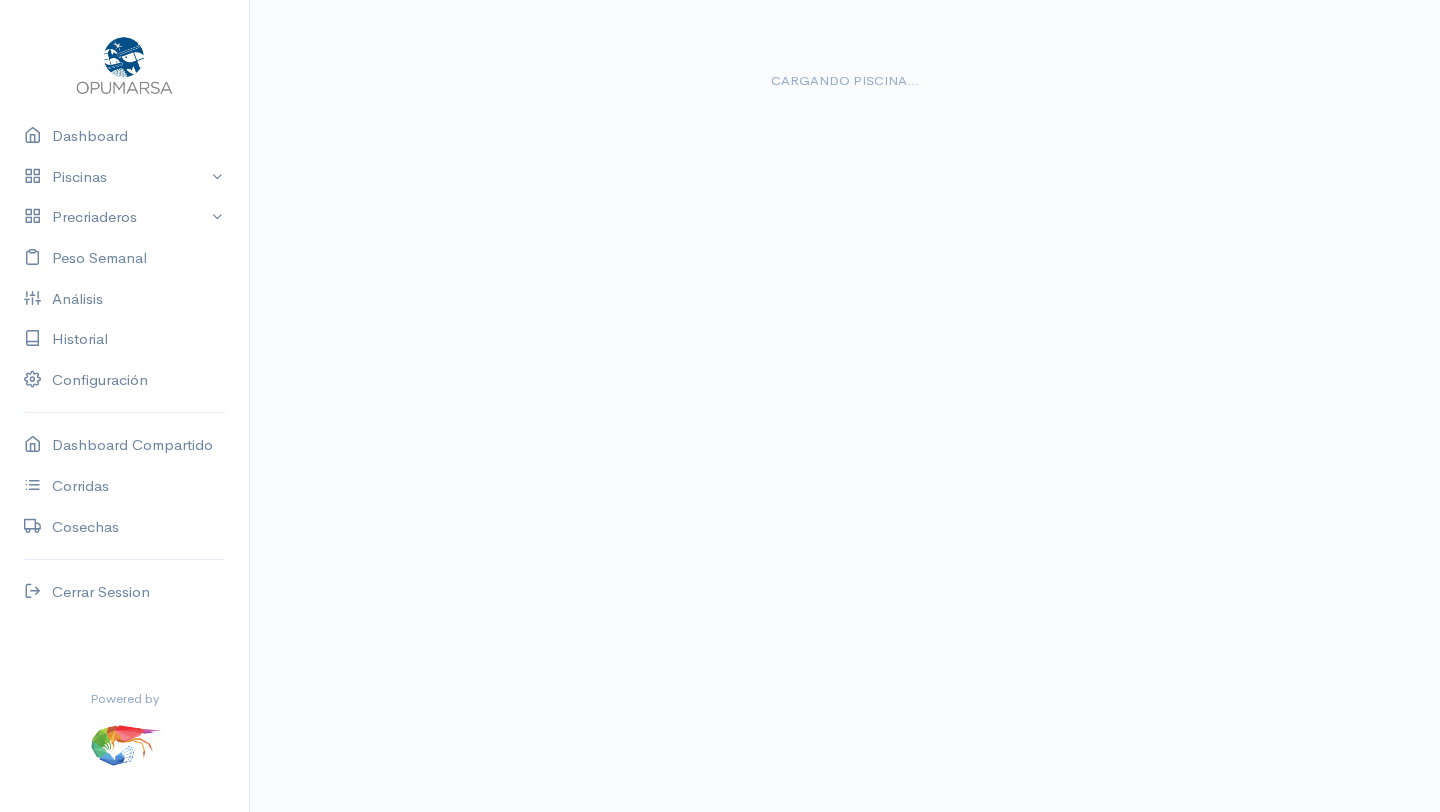 scroll, scrollTop: 0, scrollLeft: 0, axis: both 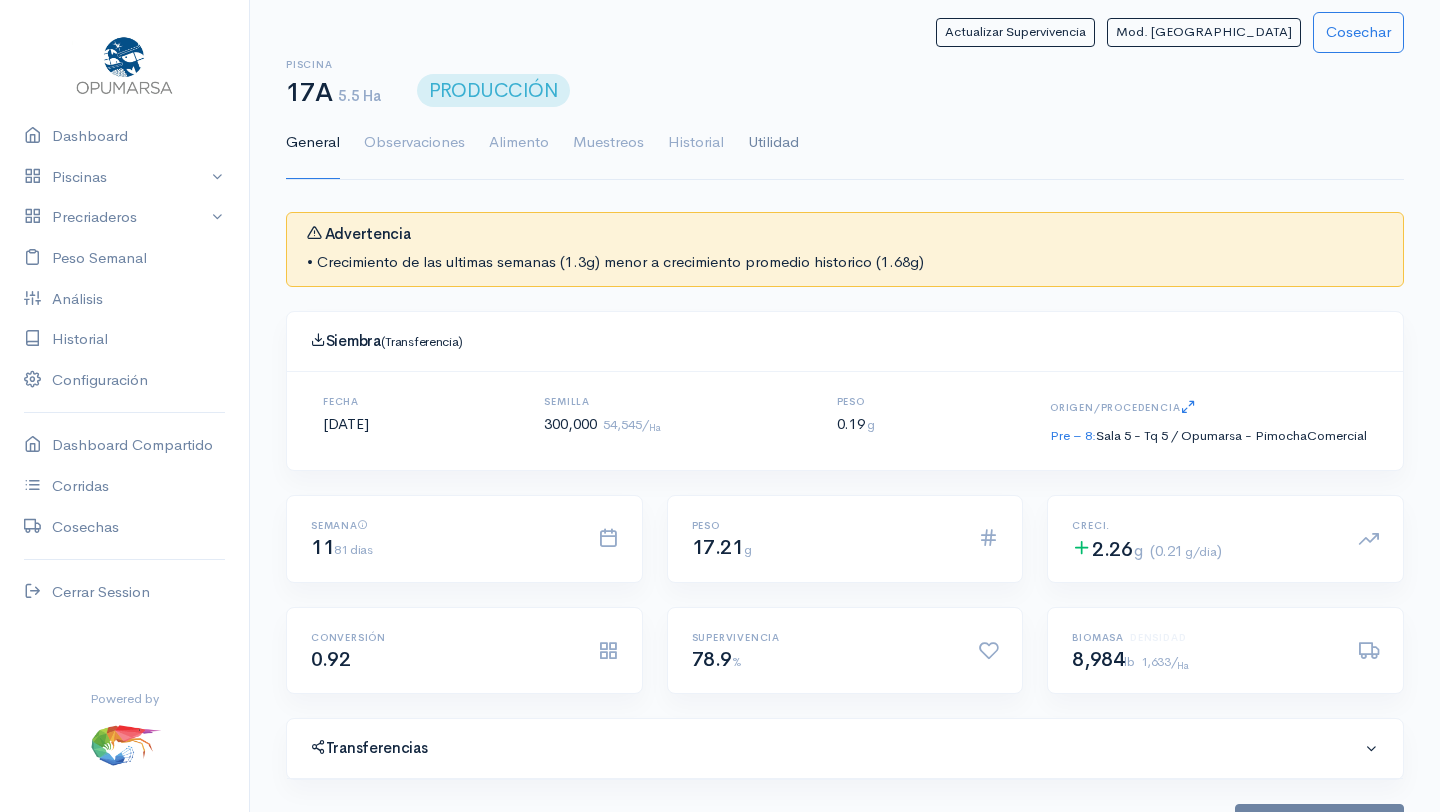 click on "Utilidad" at bounding box center [773, 143] 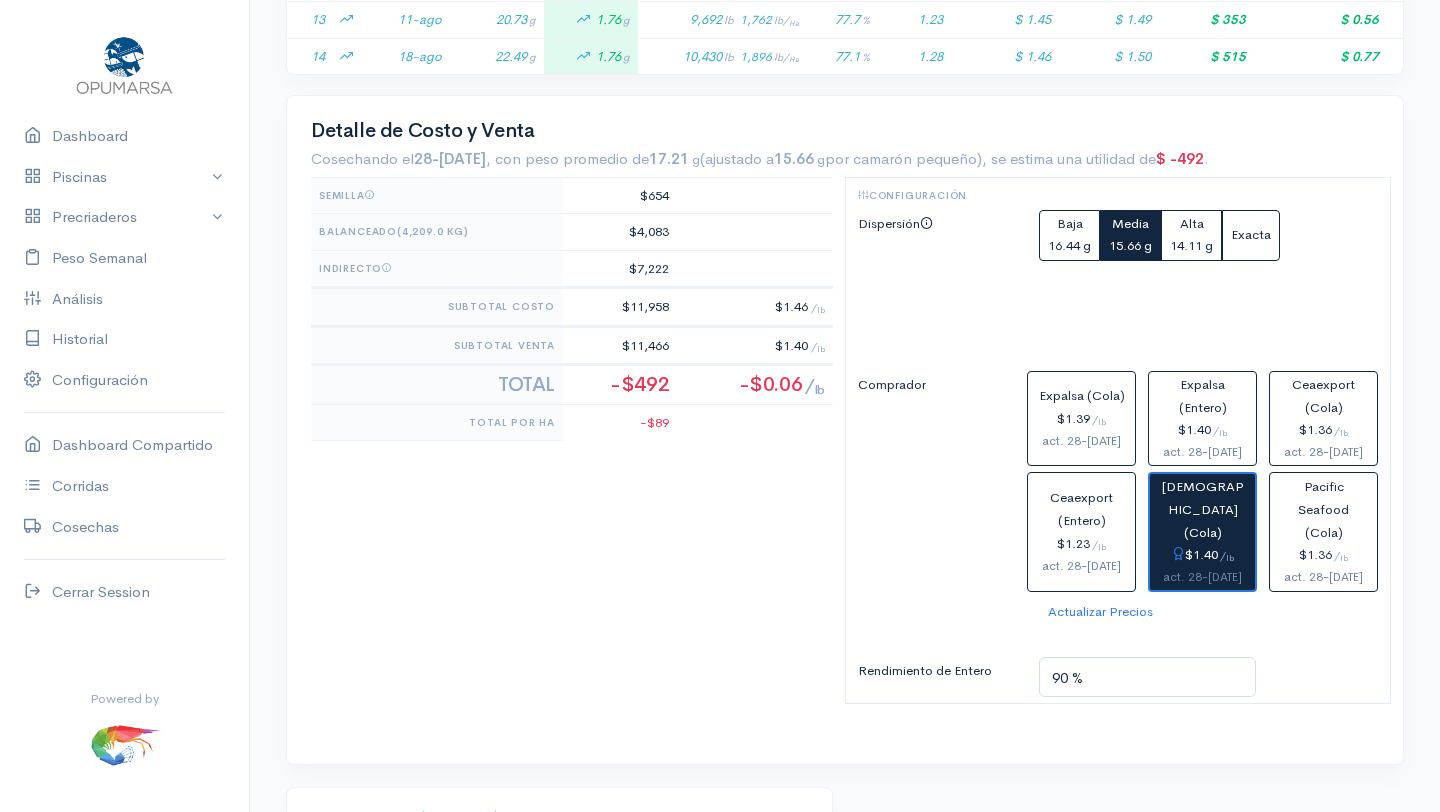 scroll, scrollTop: 929, scrollLeft: 0, axis: vertical 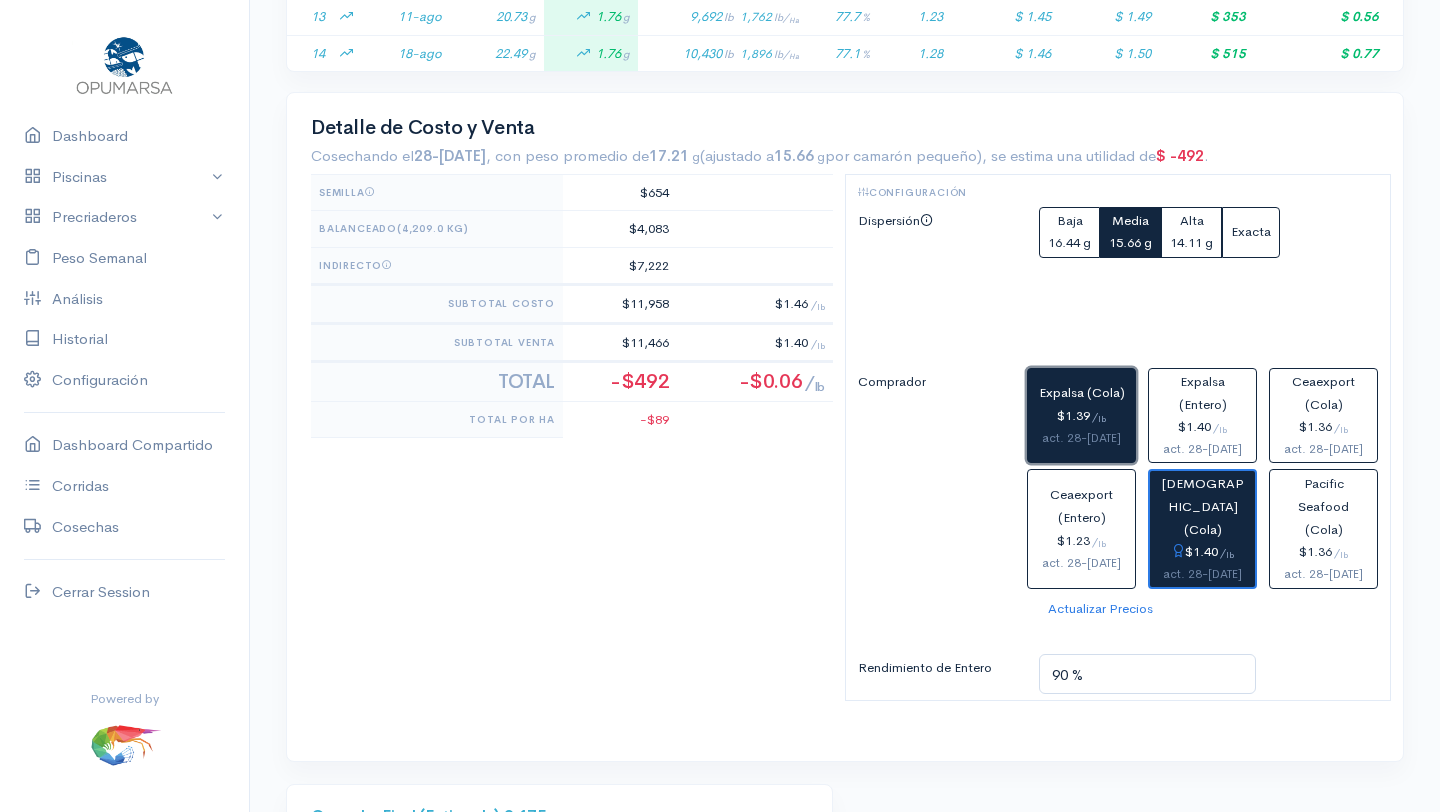 click on "act. 28-jul" at bounding box center (1081, 438) 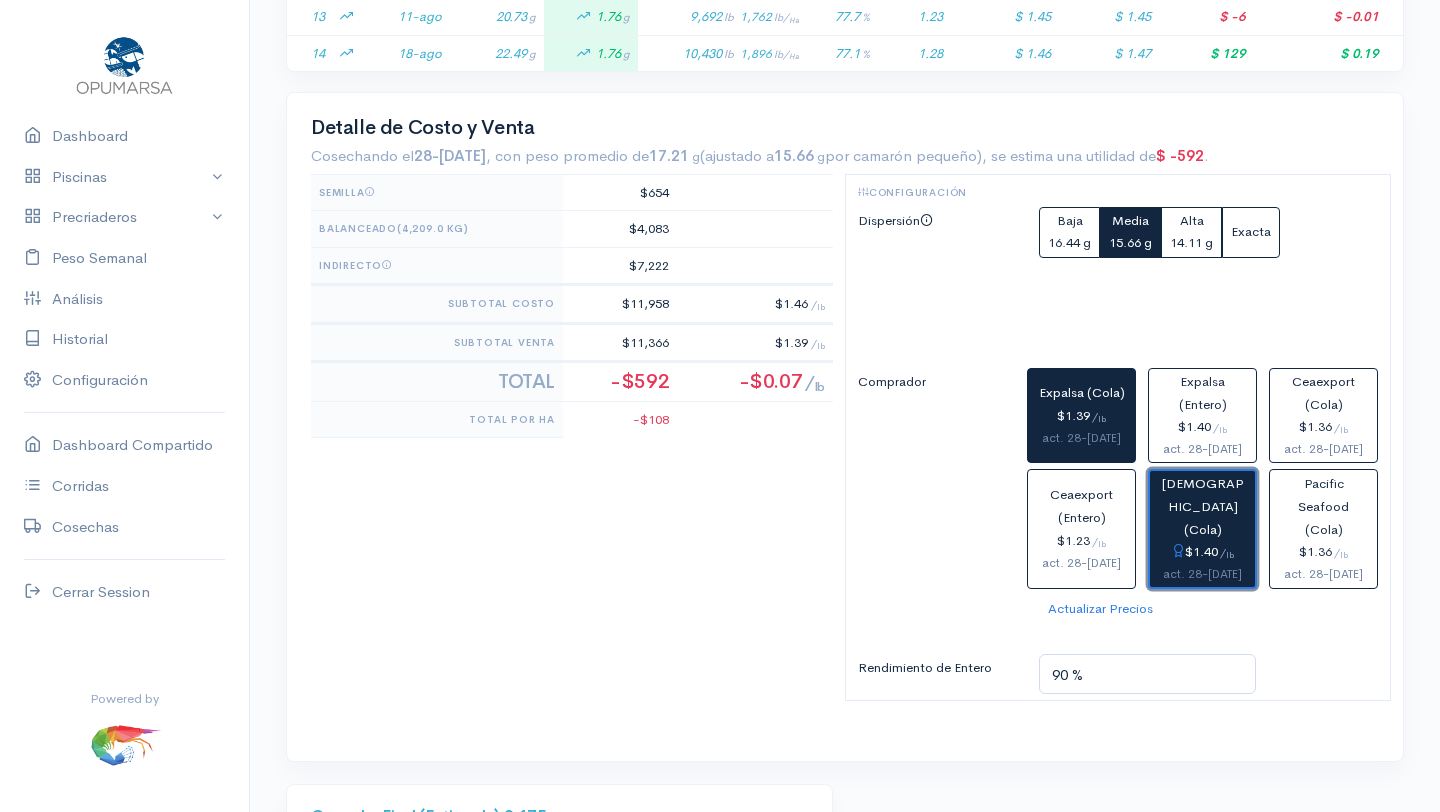 click on "$1.40  / lb" at bounding box center [1202, 552] 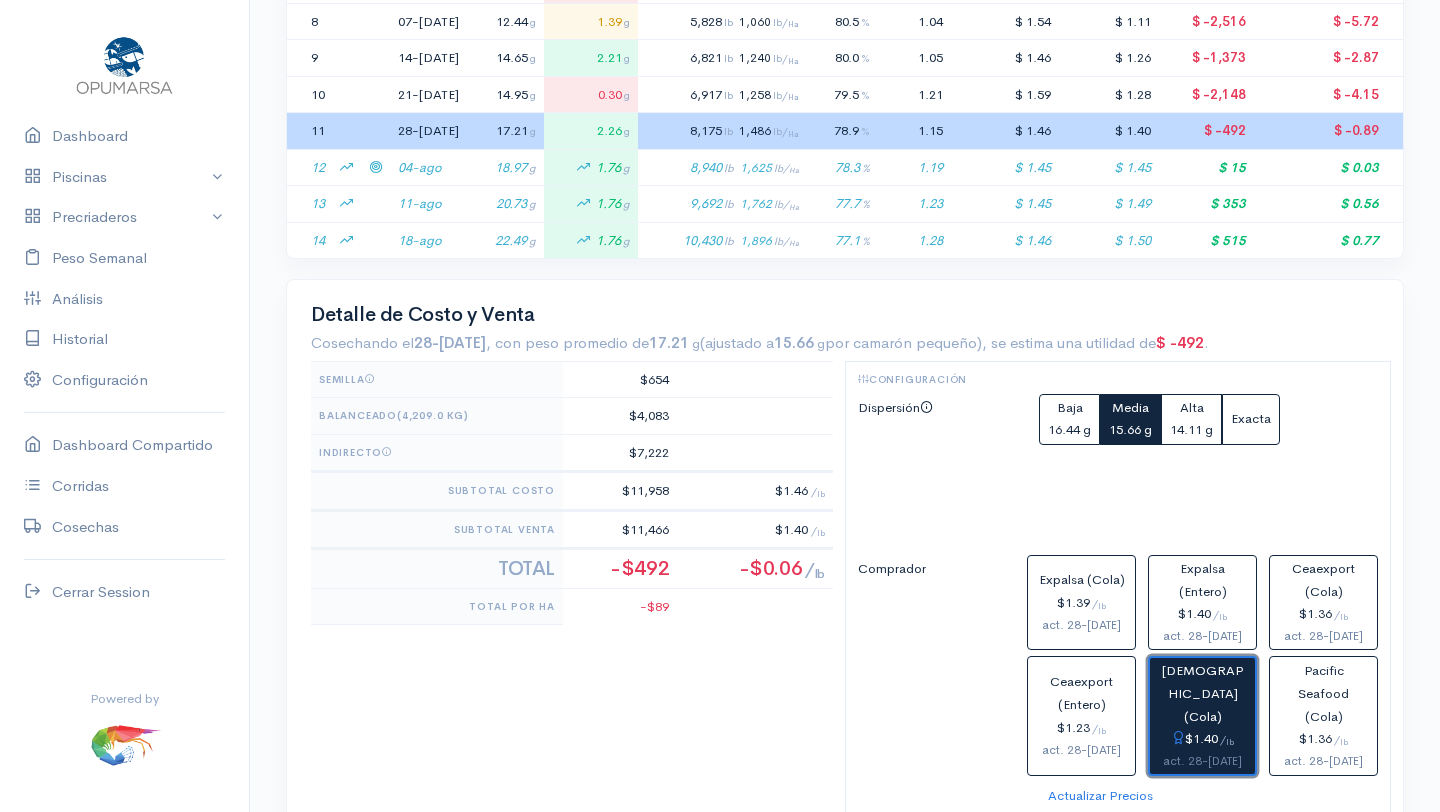 scroll, scrollTop: 628, scrollLeft: 0, axis: vertical 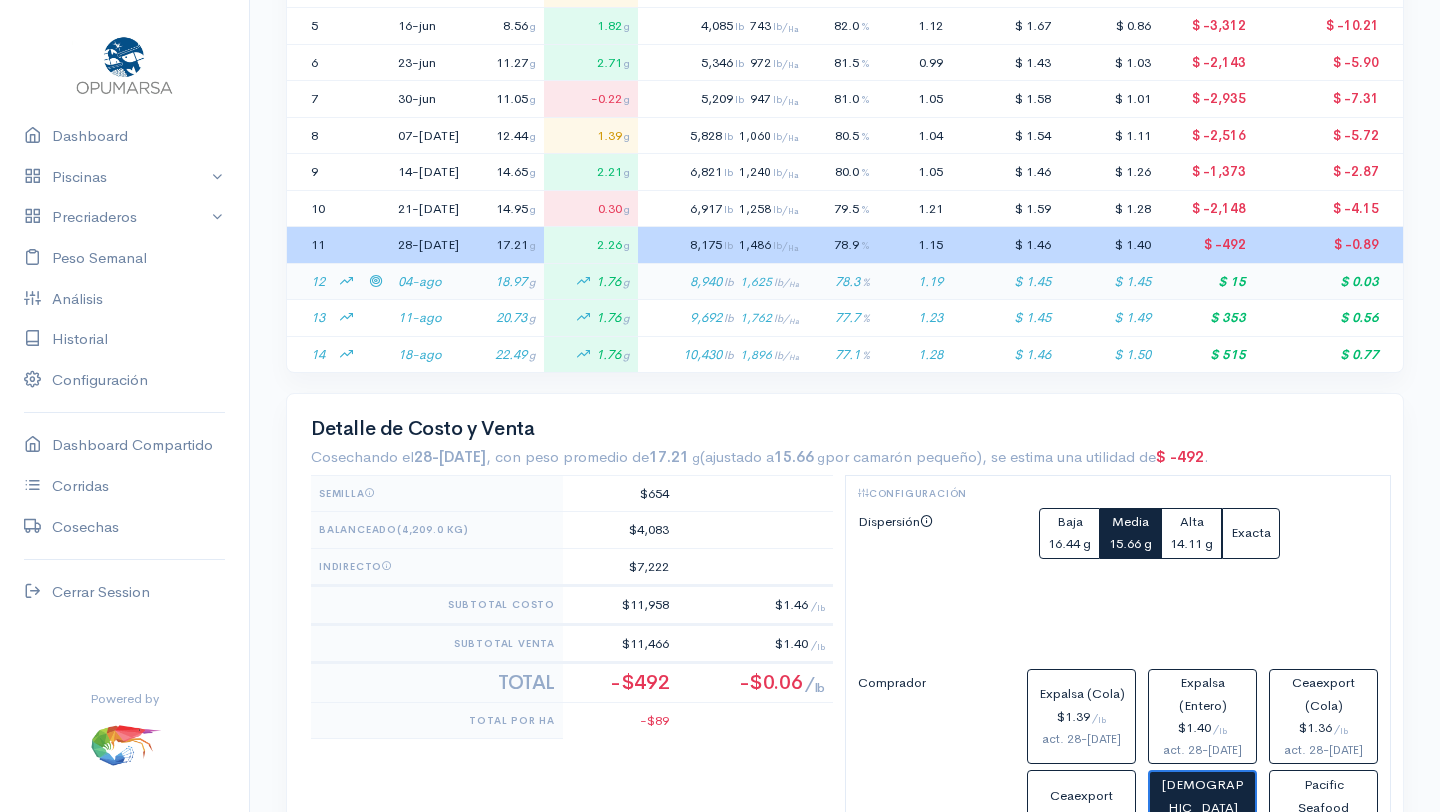 click on "04-ago" at bounding box center (428, 281) 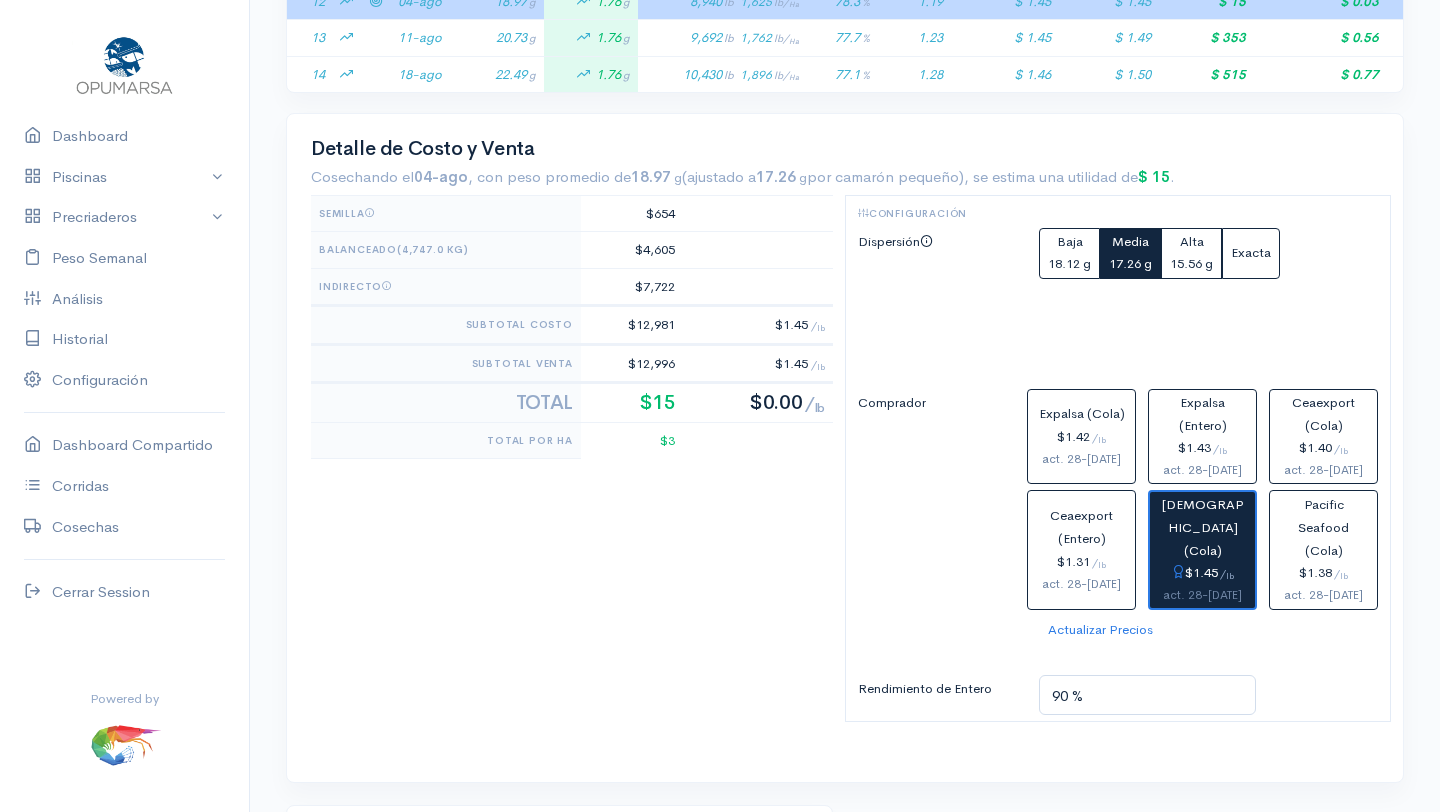scroll, scrollTop: 910, scrollLeft: 0, axis: vertical 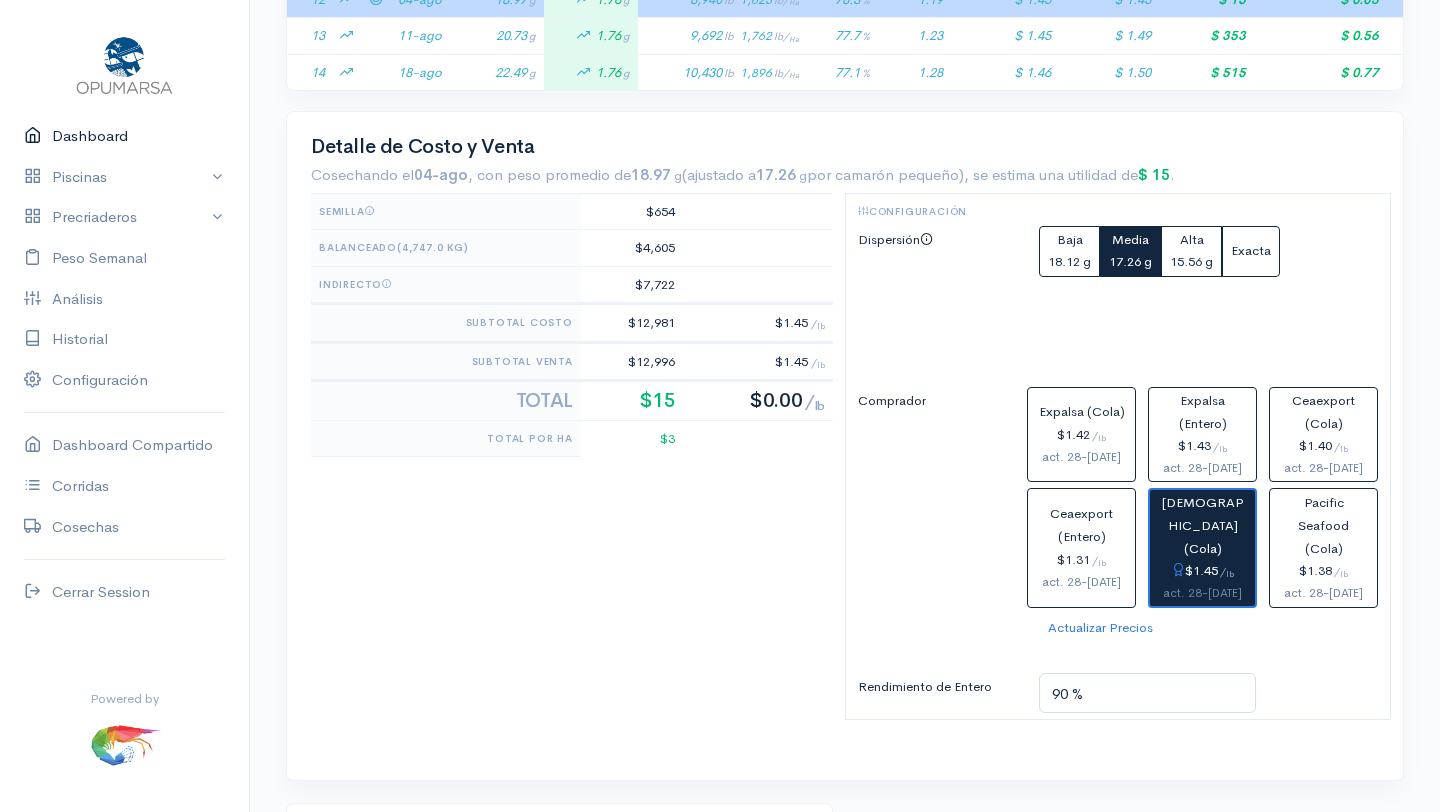 click on "Dashboard" at bounding box center (124, 136) 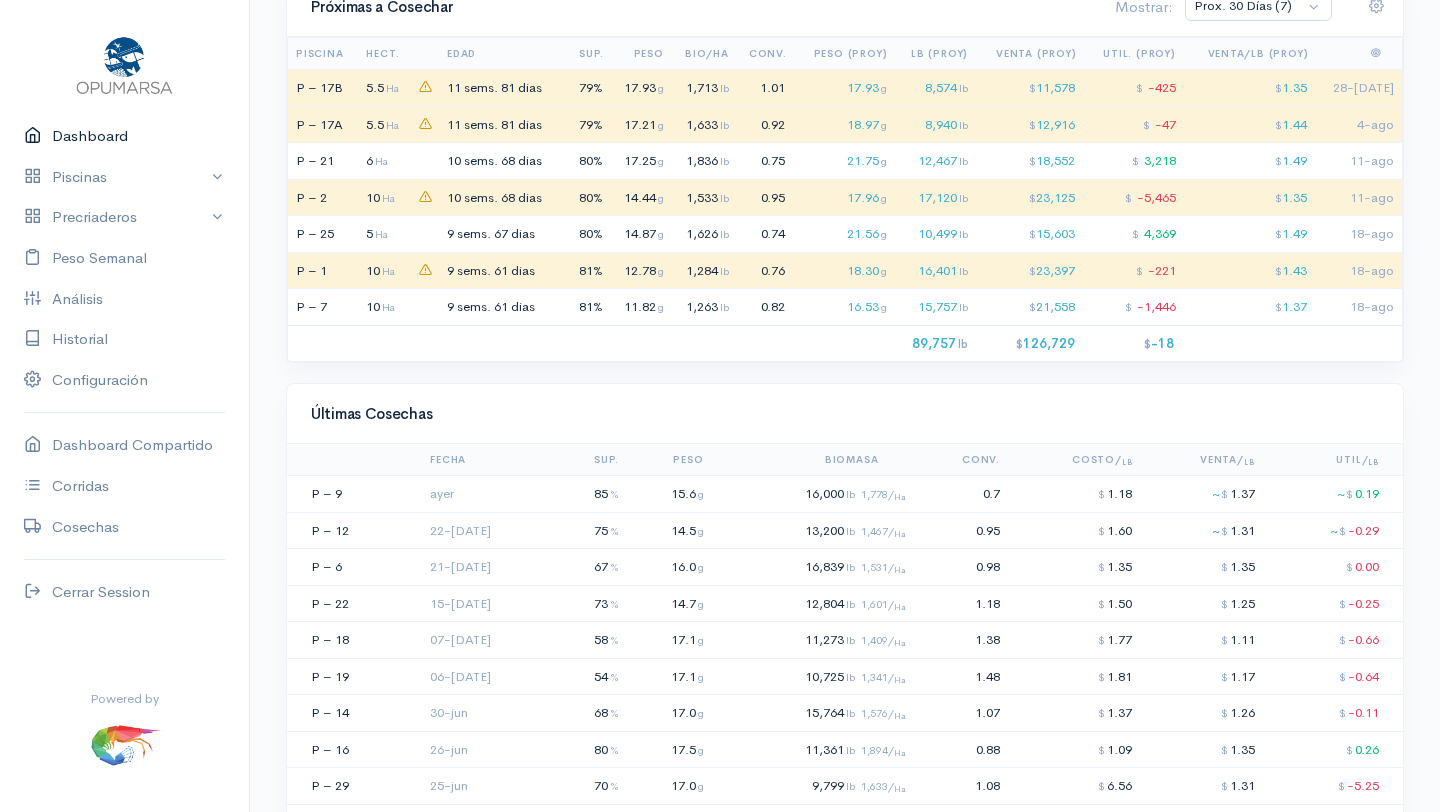 scroll, scrollTop: 1789, scrollLeft: 0, axis: vertical 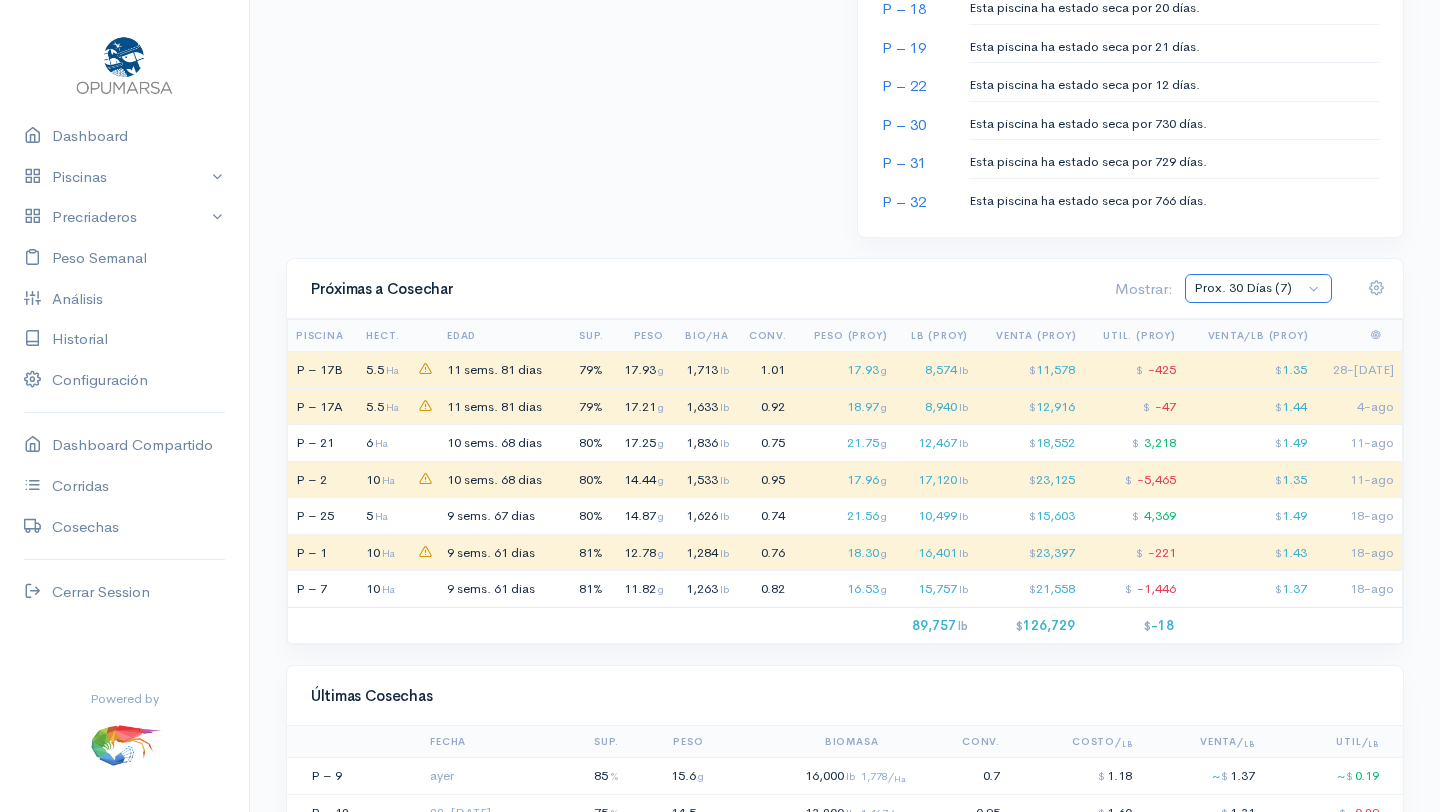 click on "Prox. 30 Días (7) Prox. 60 Días (19) Julio (1) Agosto (6) Septiembre (12) Todas (23)" 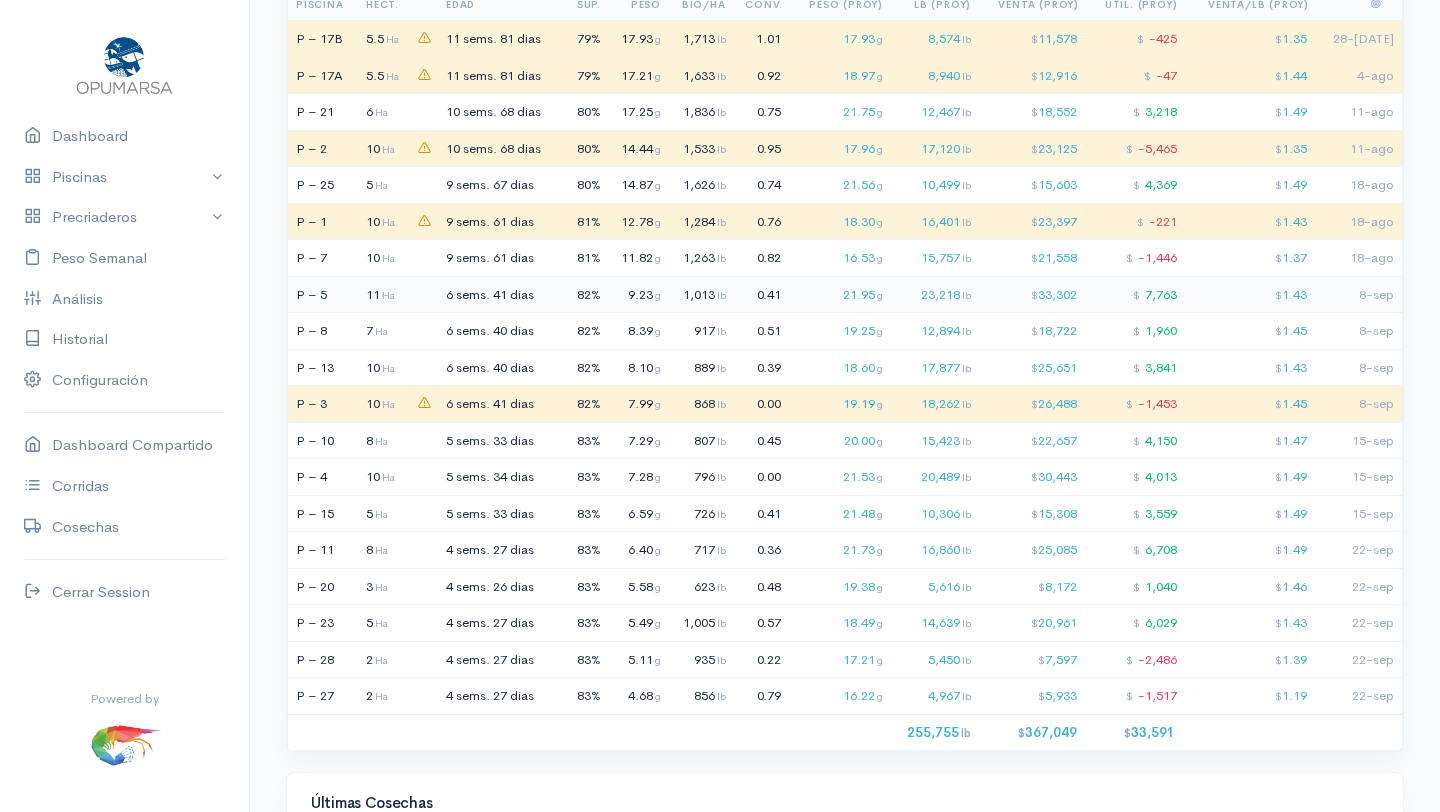 scroll, scrollTop: 1812, scrollLeft: 0, axis: vertical 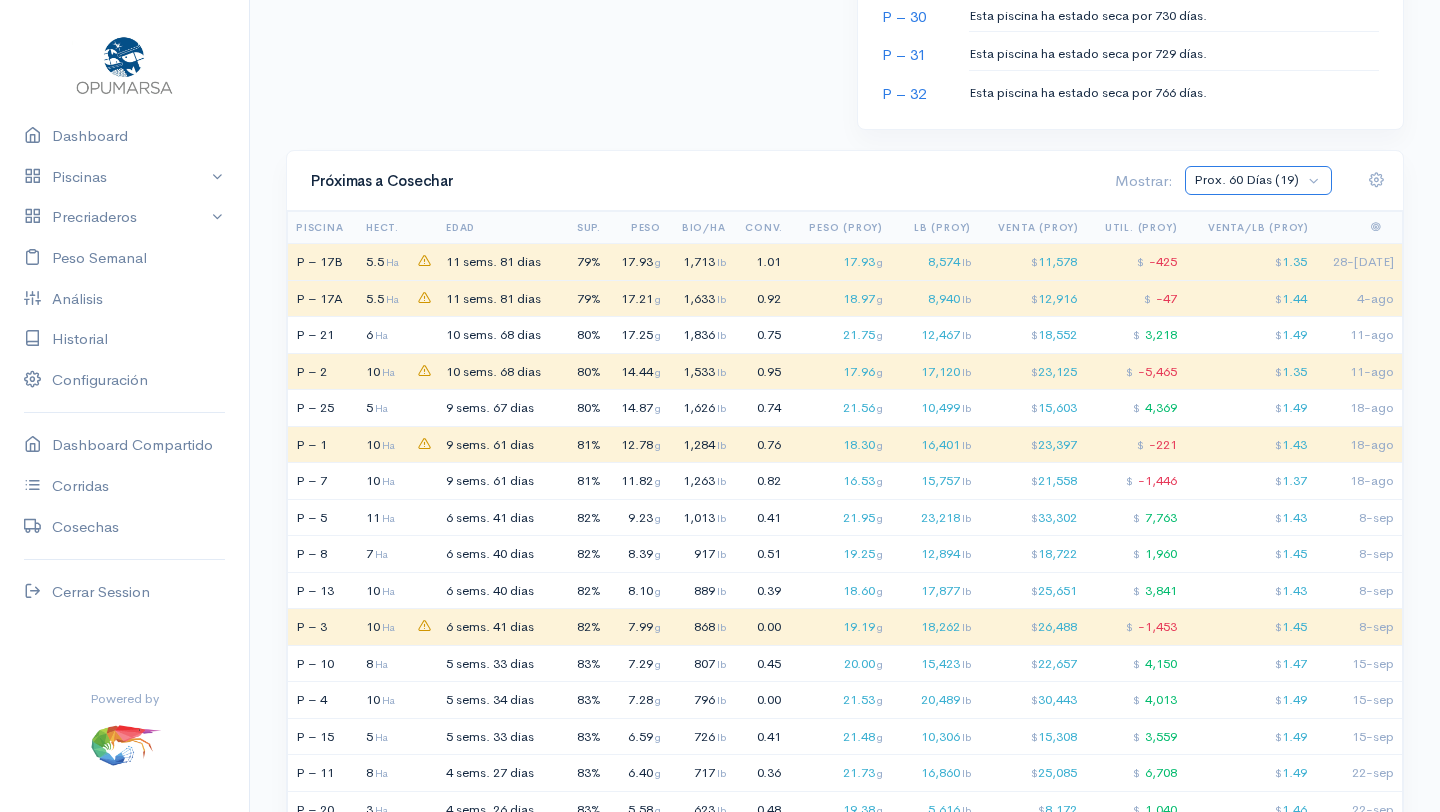click on "Prox. 30 Días (7) Prox. 60 Días (19) Julio (1) Agosto (6) Septiembre (12) Todas (23)" 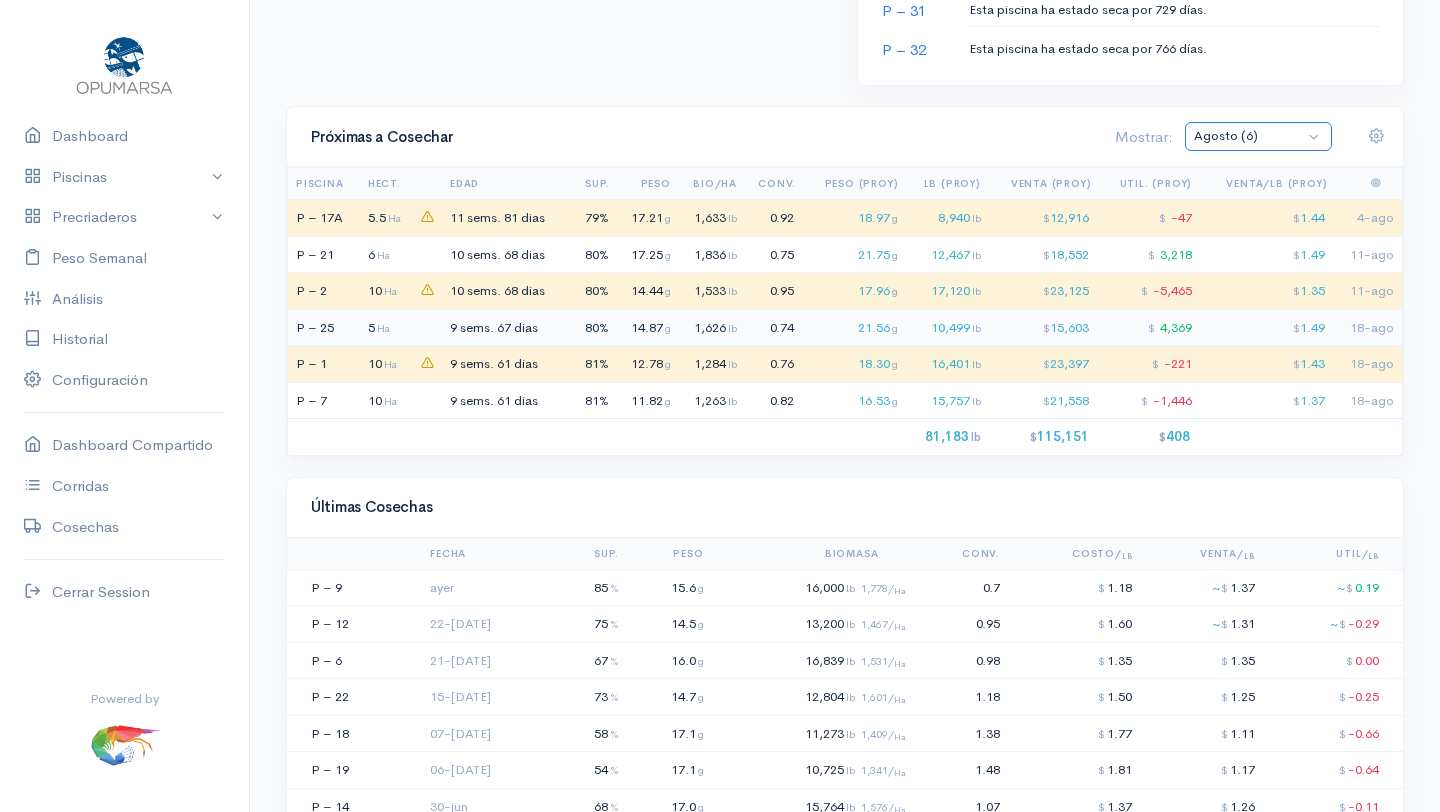 scroll, scrollTop: 1632, scrollLeft: 0, axis: vertical 